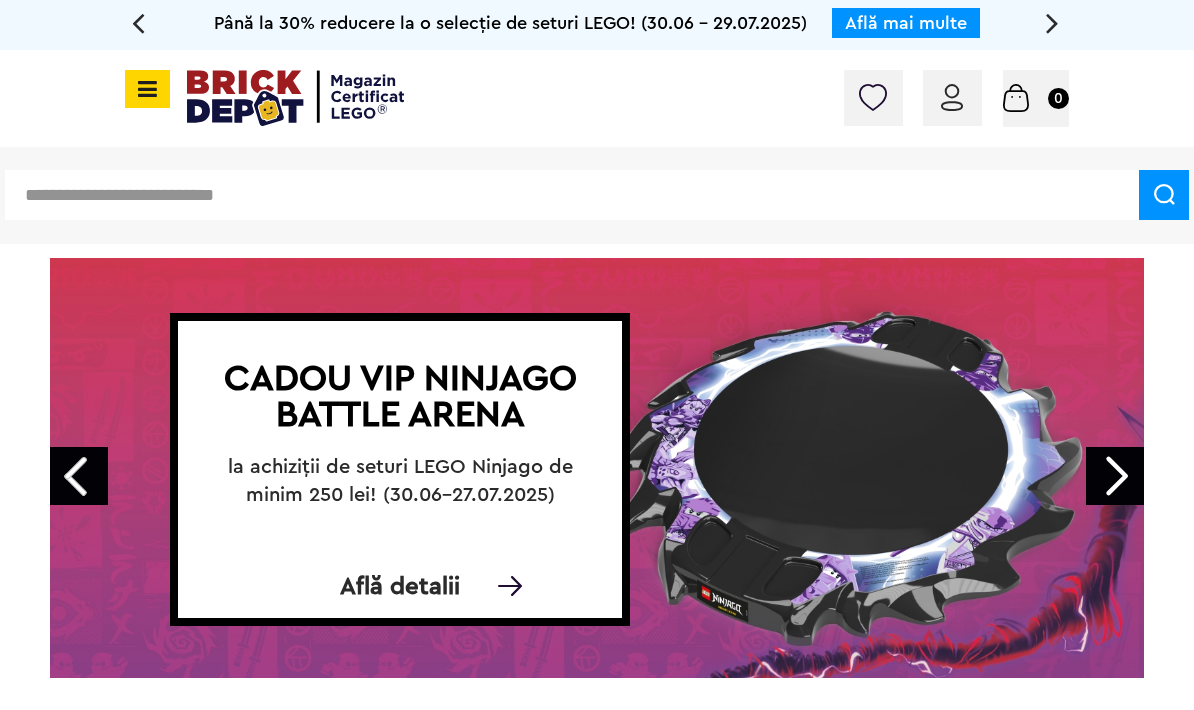 scroll, scrollTop: 0, scrollLeft: 0, axis: both 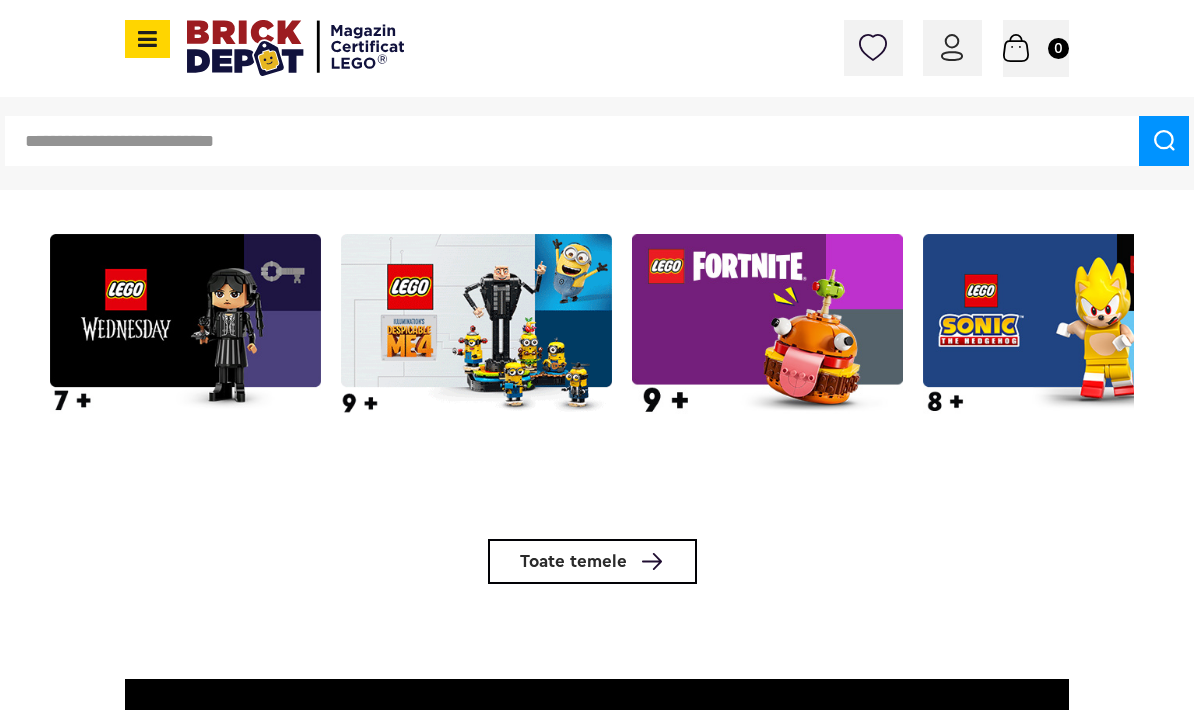 click at bounding box center [652, 561] 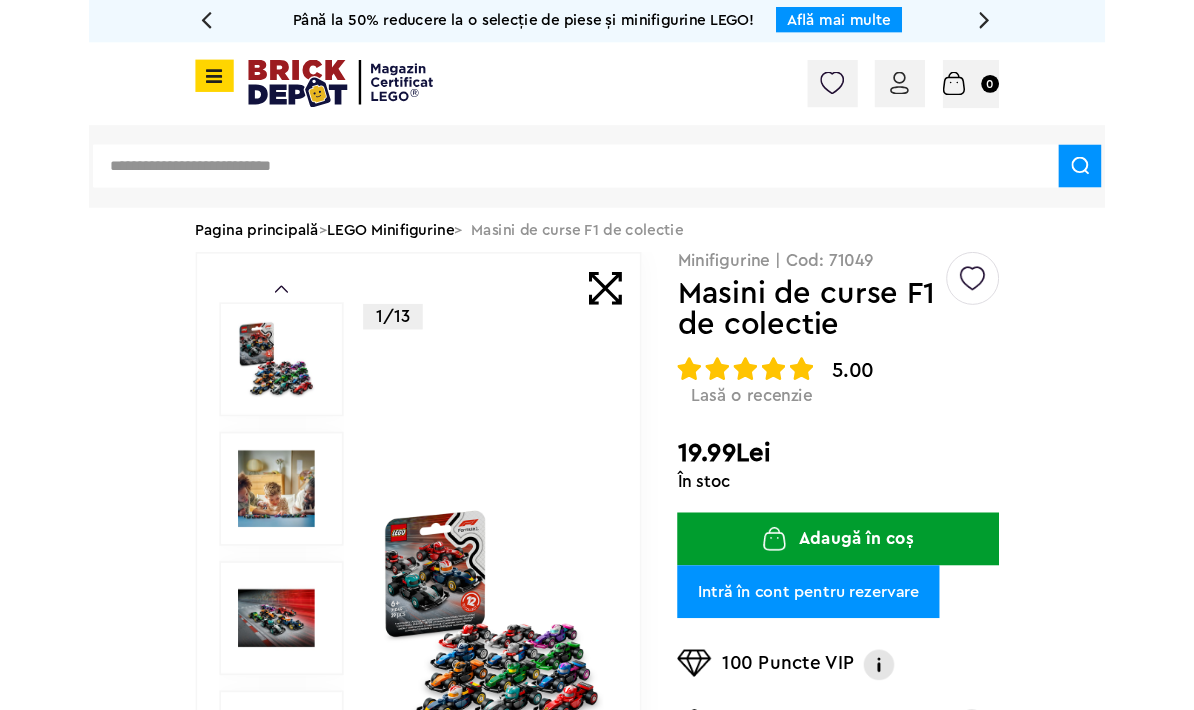 scroll, scrollTop: 0, scrollLeft: 0, axis: both 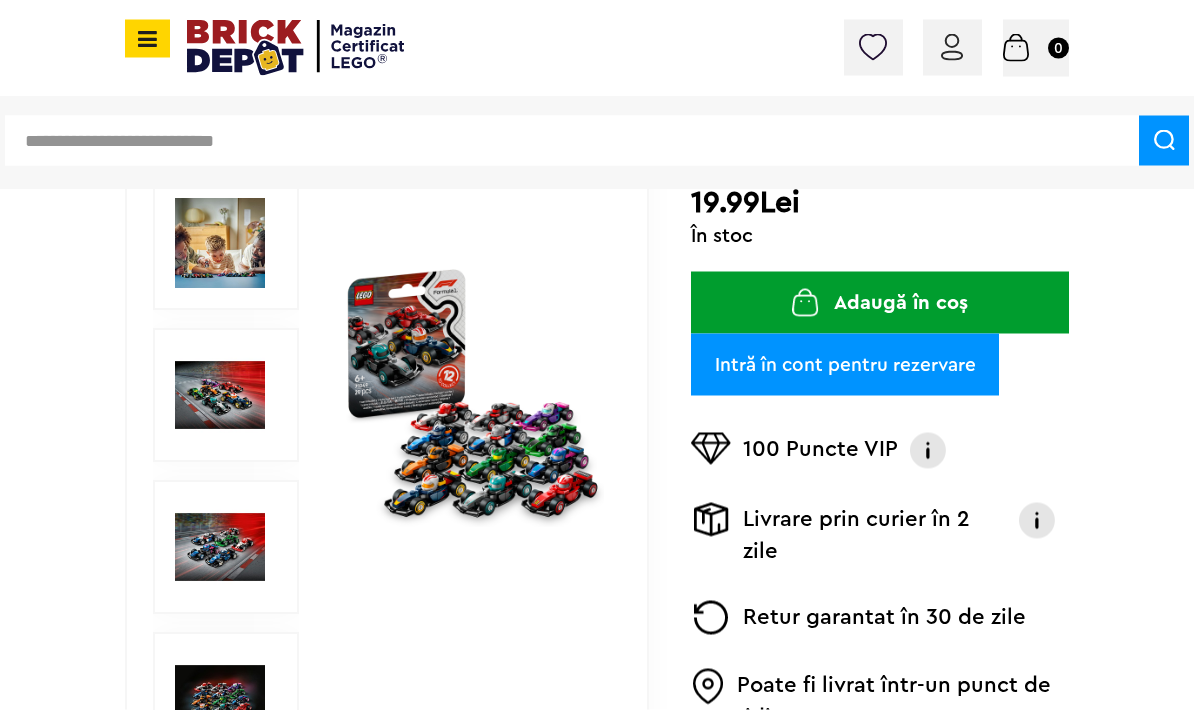 click at bounding box center [220, 548] 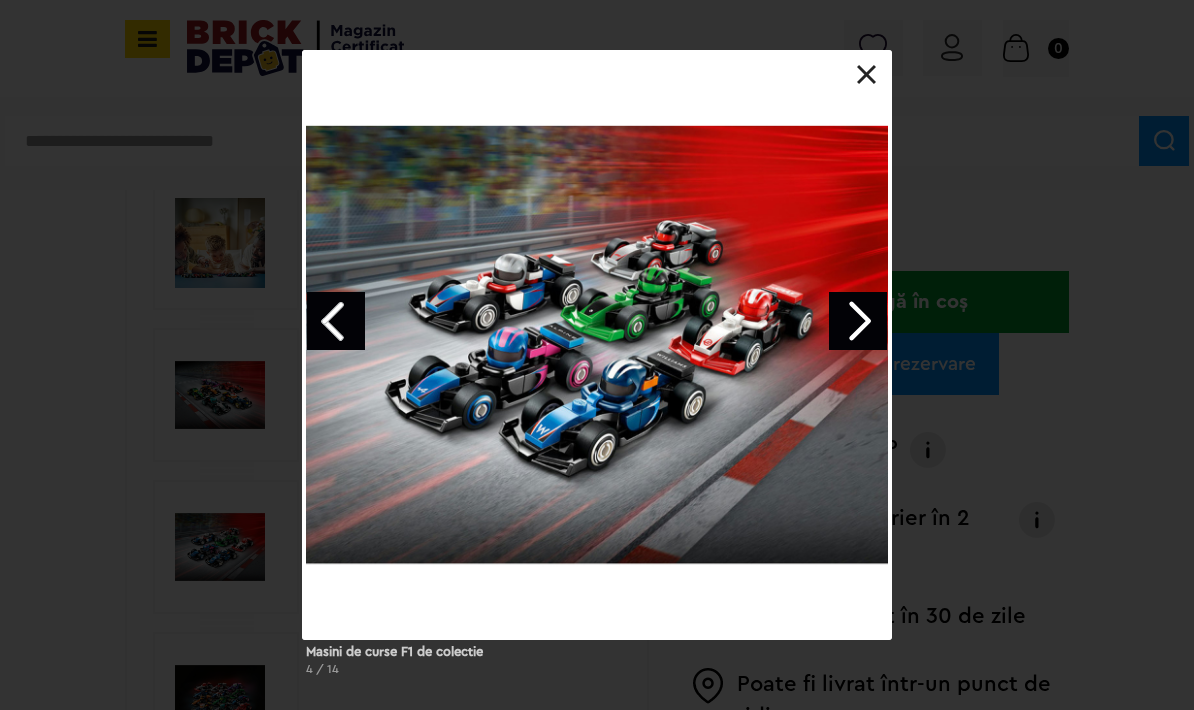 click at bounding box center (858, 321) 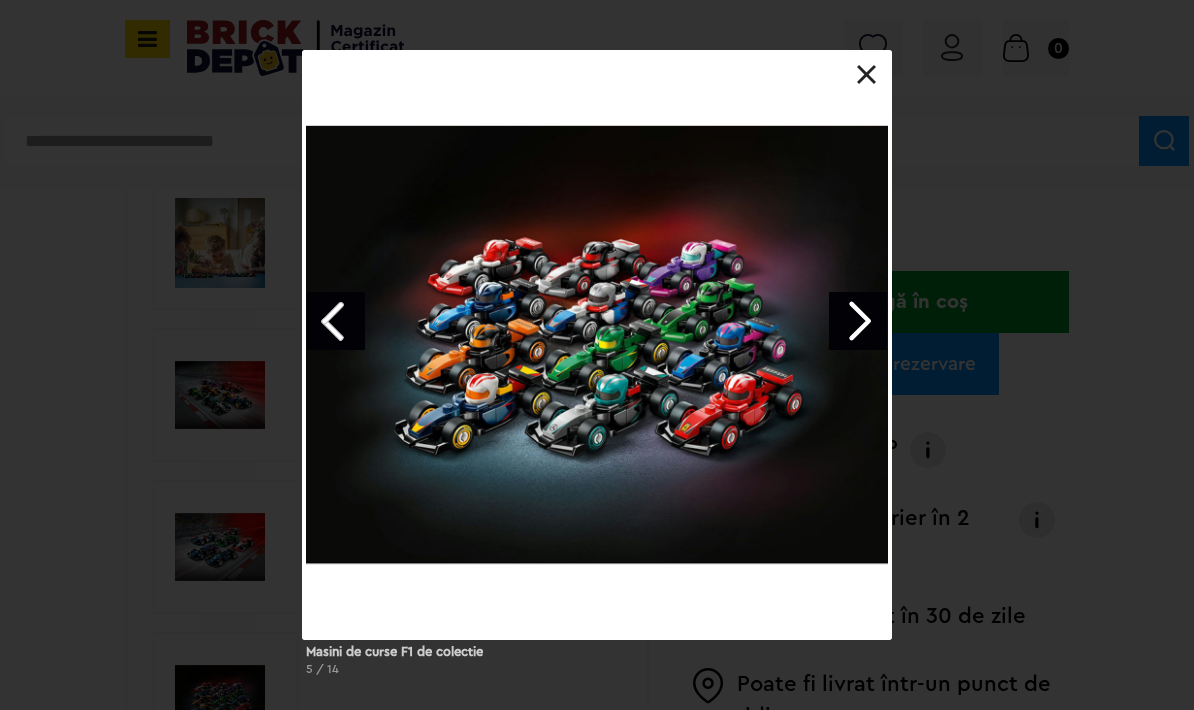 click at bounding box center [858, 321] 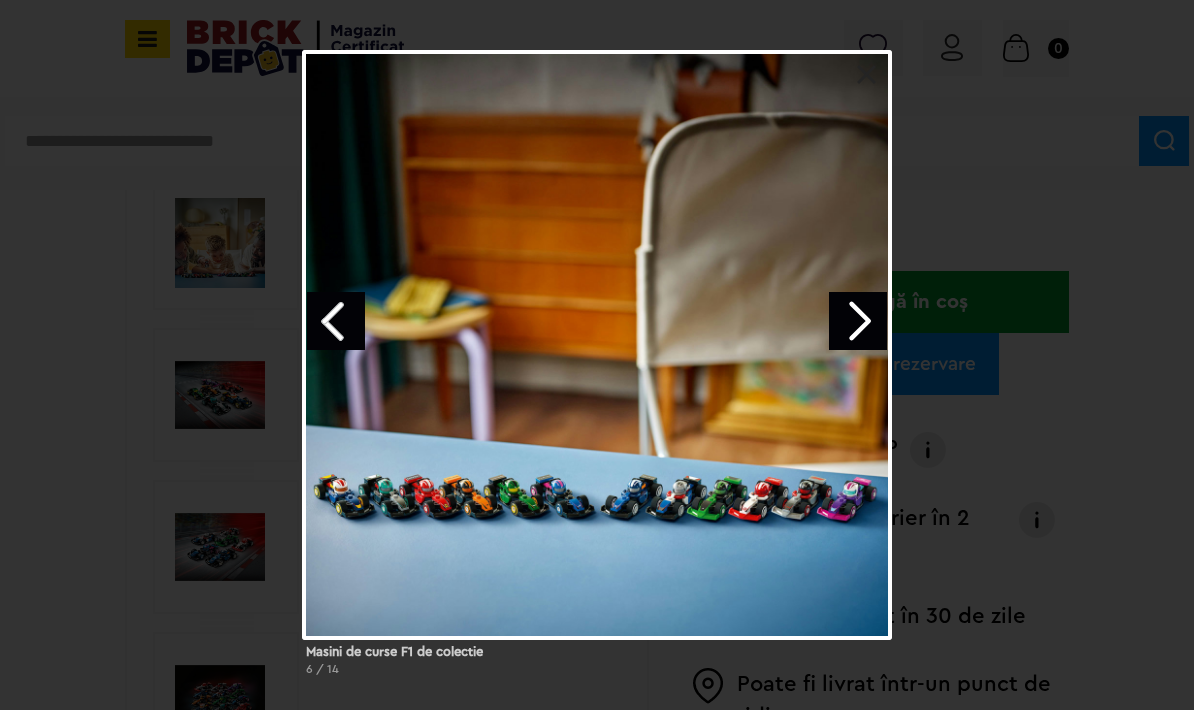 click at bounding box center [858, 321] 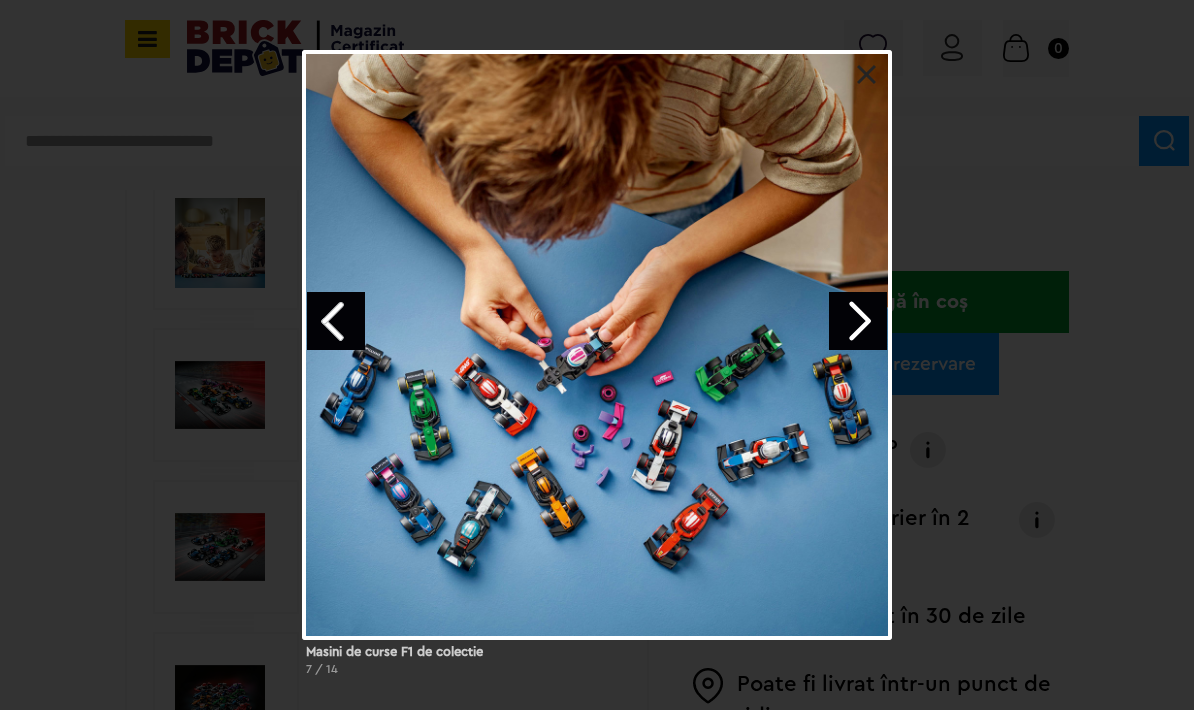 click at bounding box center (597, 345) 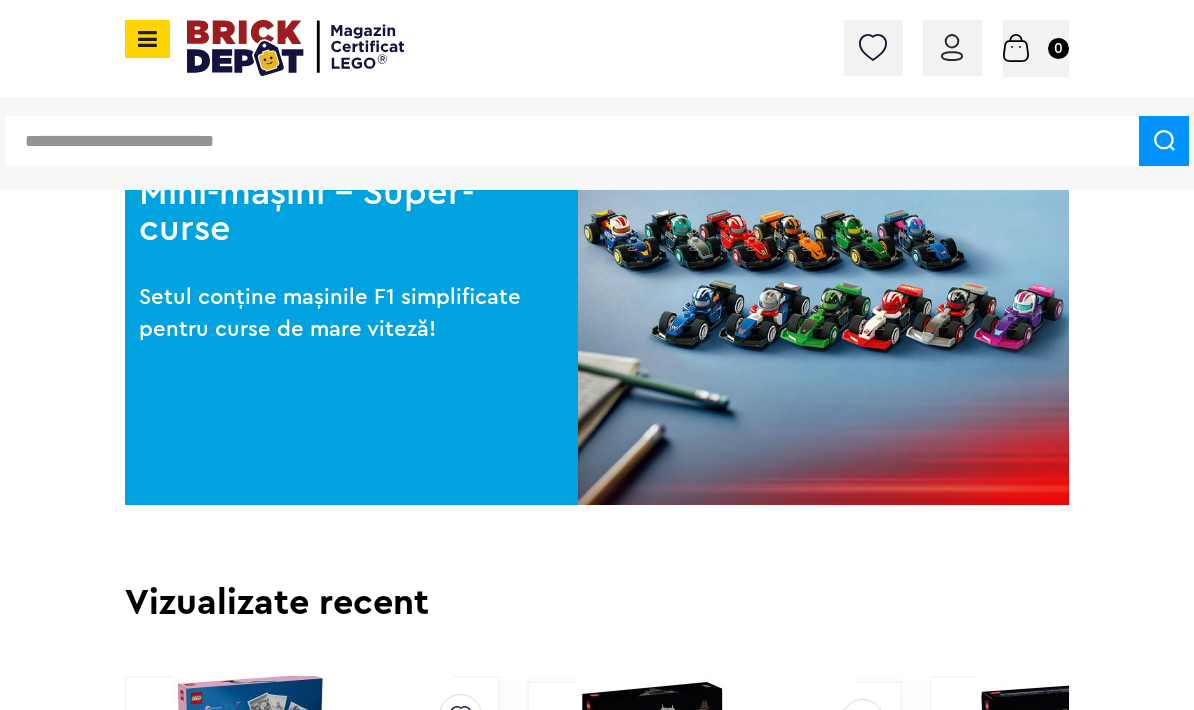 scroll, scrollTop: 2738, scrollLeft: 0, axis: vertical 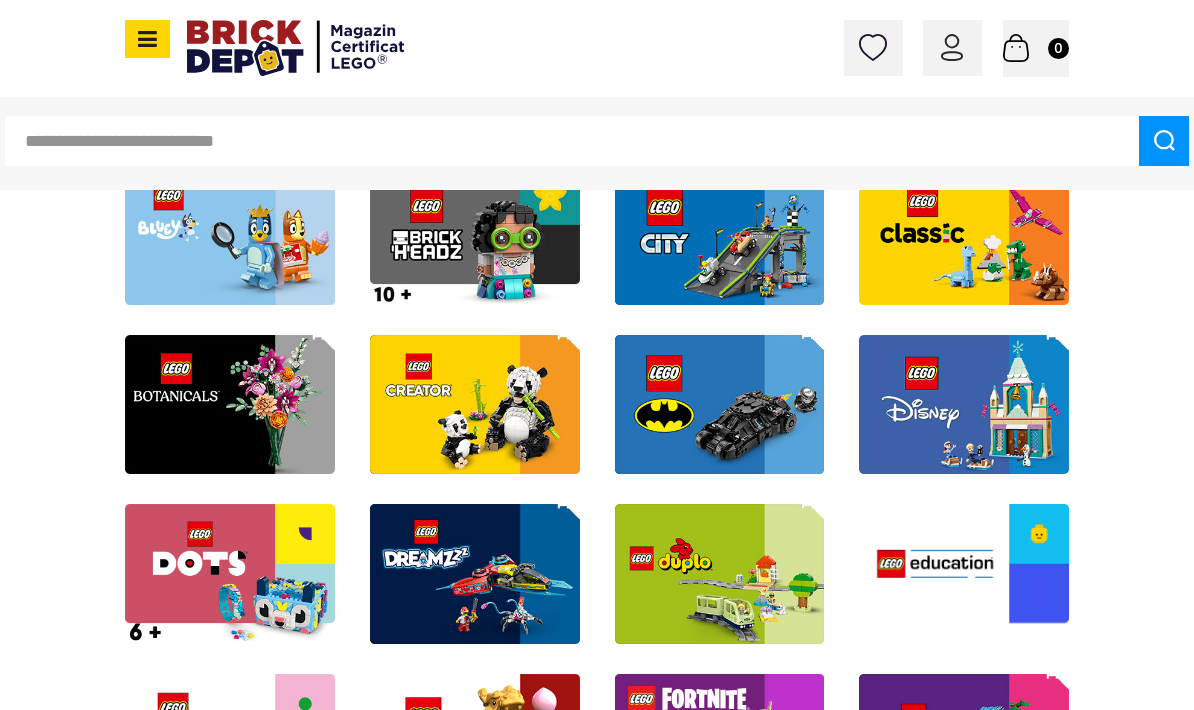 click at bounding box center (475, 405) 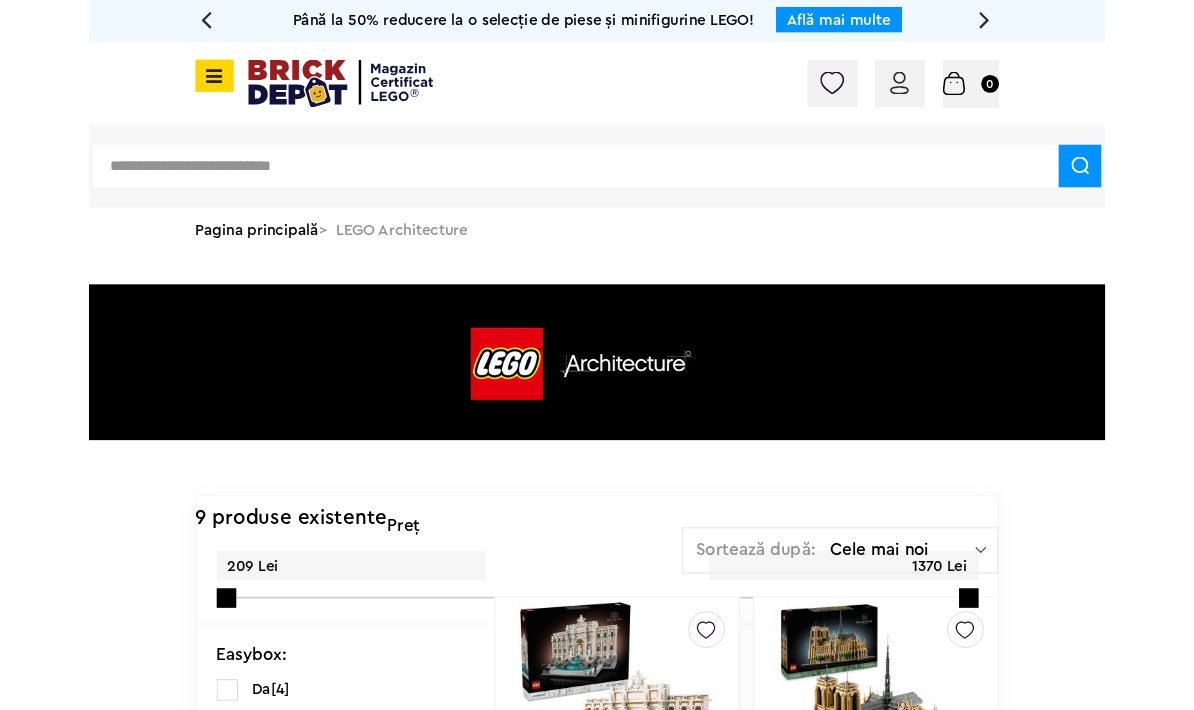 scroll, scrollTop: 0, scrollLeft: 0, axis: both 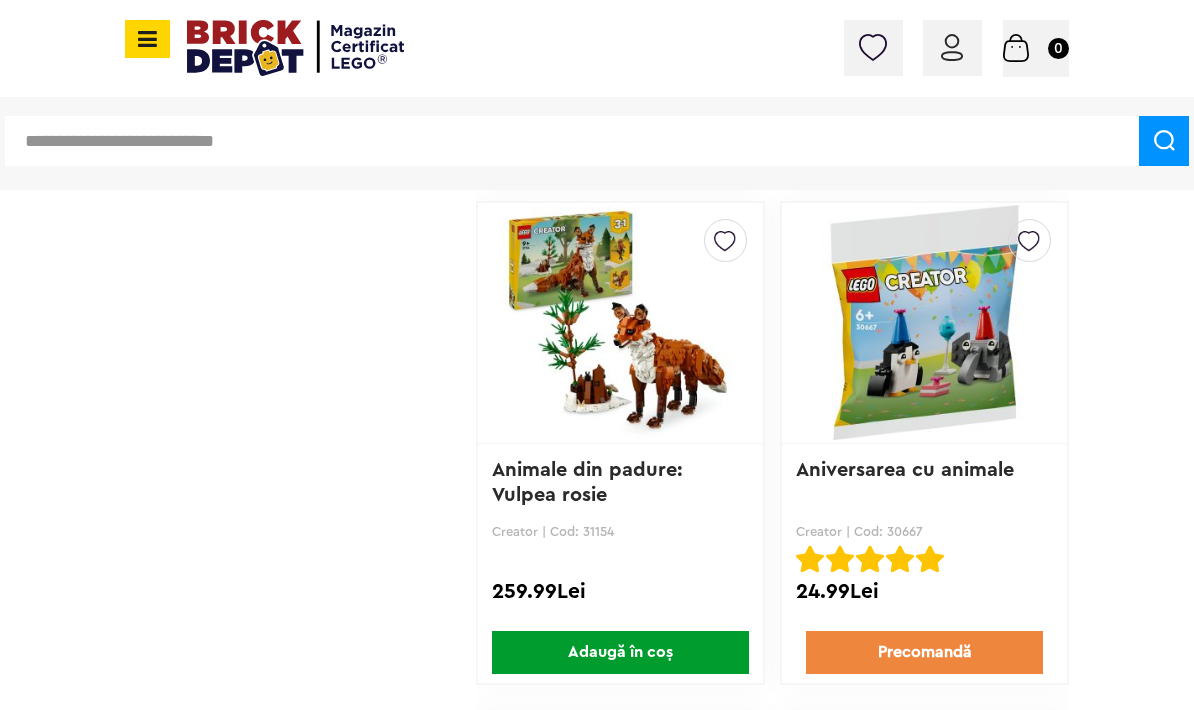 click at bounding box center [924, 323] 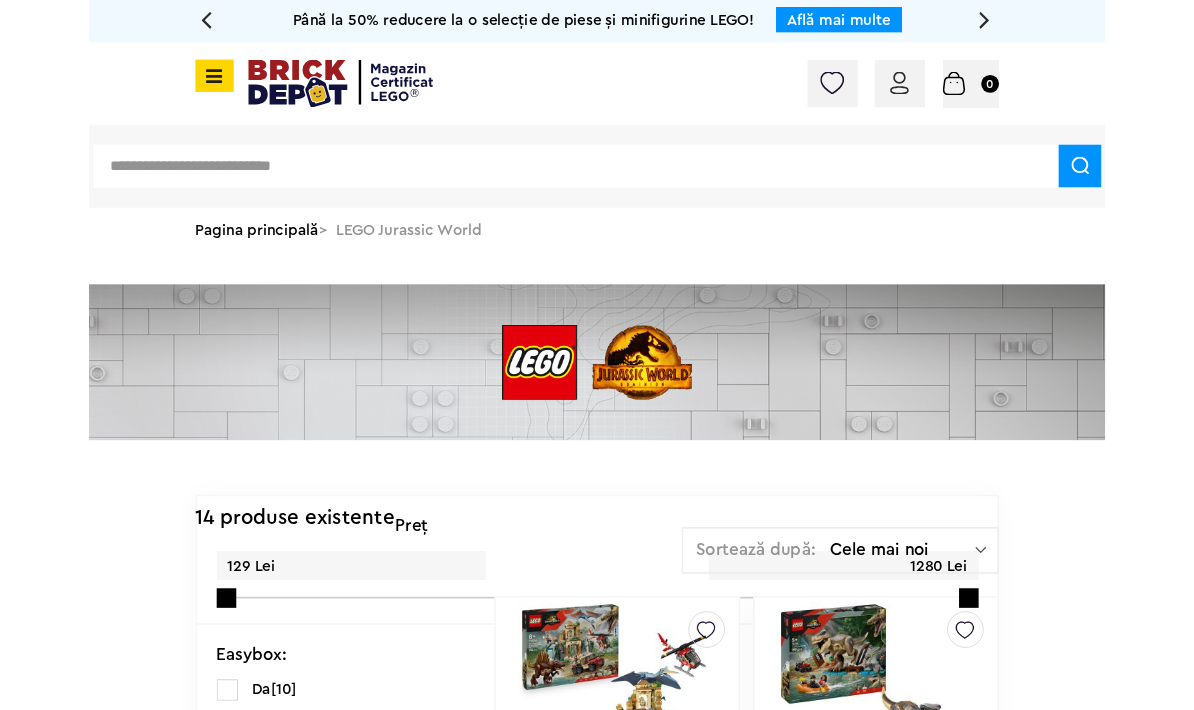 scroll, scrollTop: 0, scrollLeft: 0, axis: both 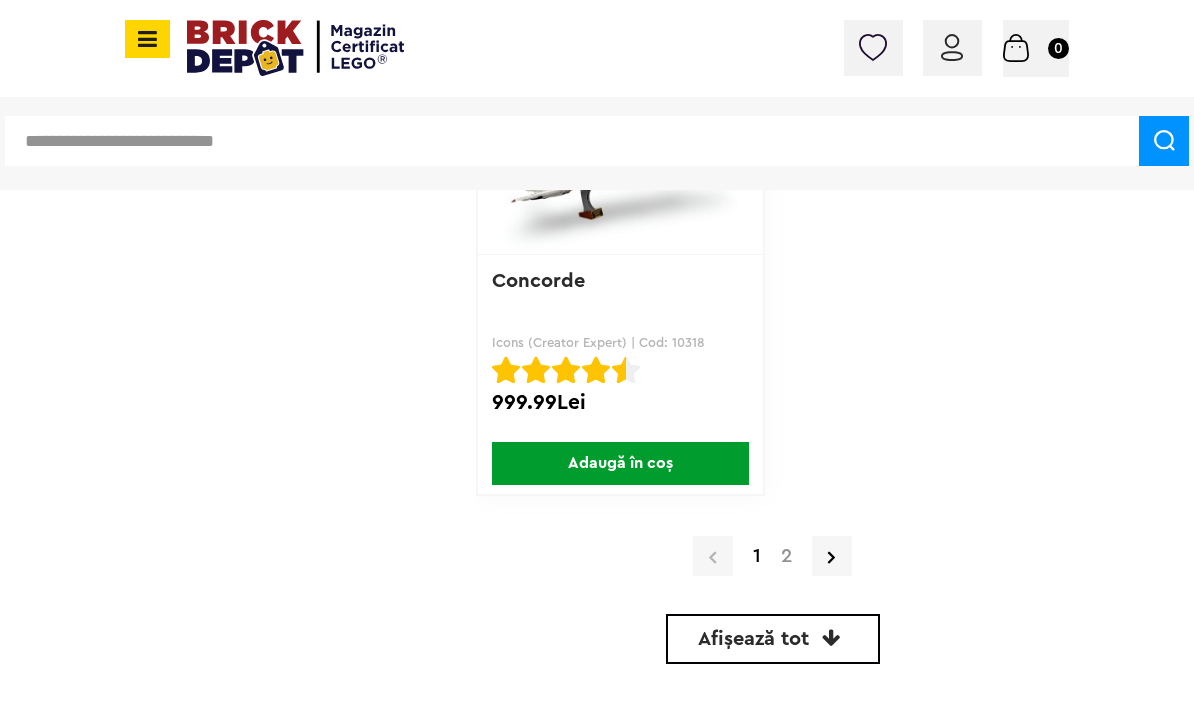 click at bounding box center (831, 557) 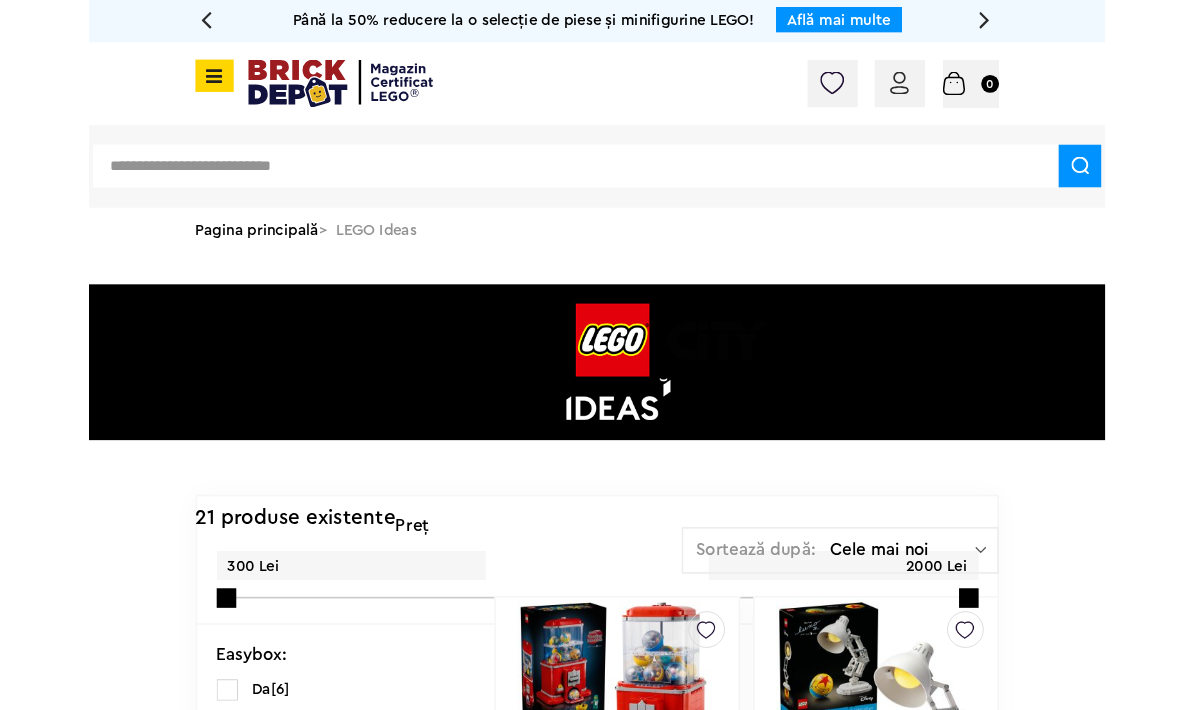 scroll, scrollTop: 0, scrollLeft: 0, axis: both 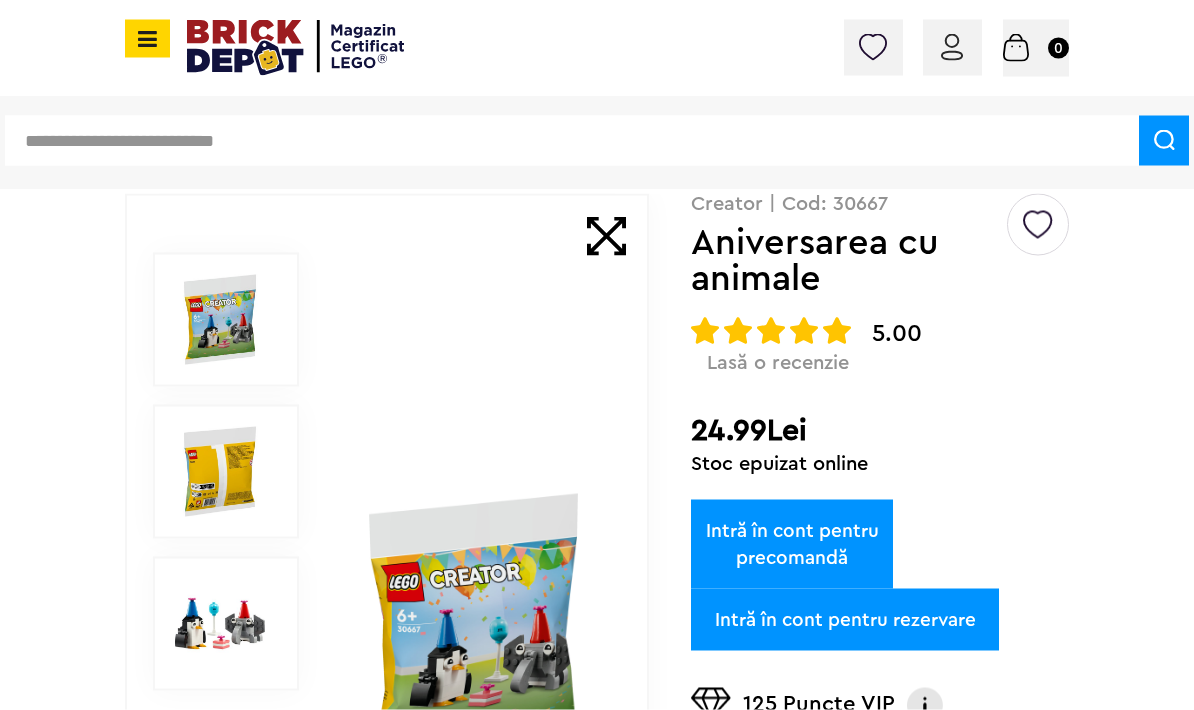 click at bounding box center (220, 624) 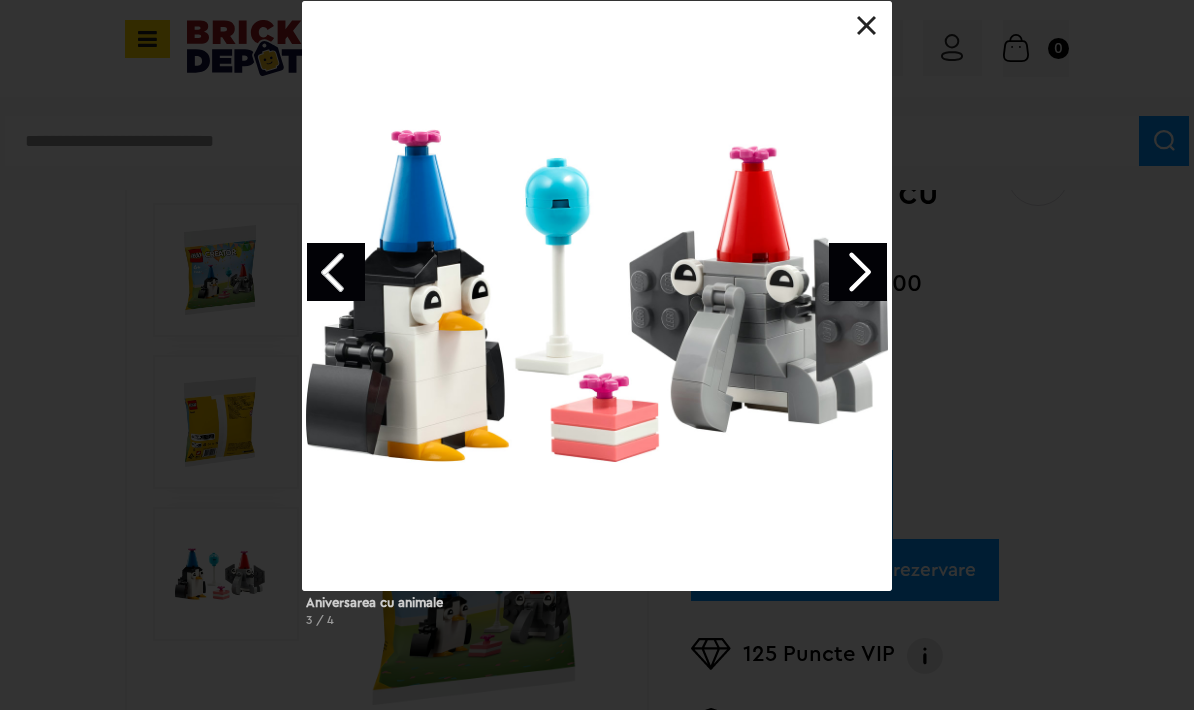 scroll, scrollTop: 206, scrollLeft: 0, axis: vertical 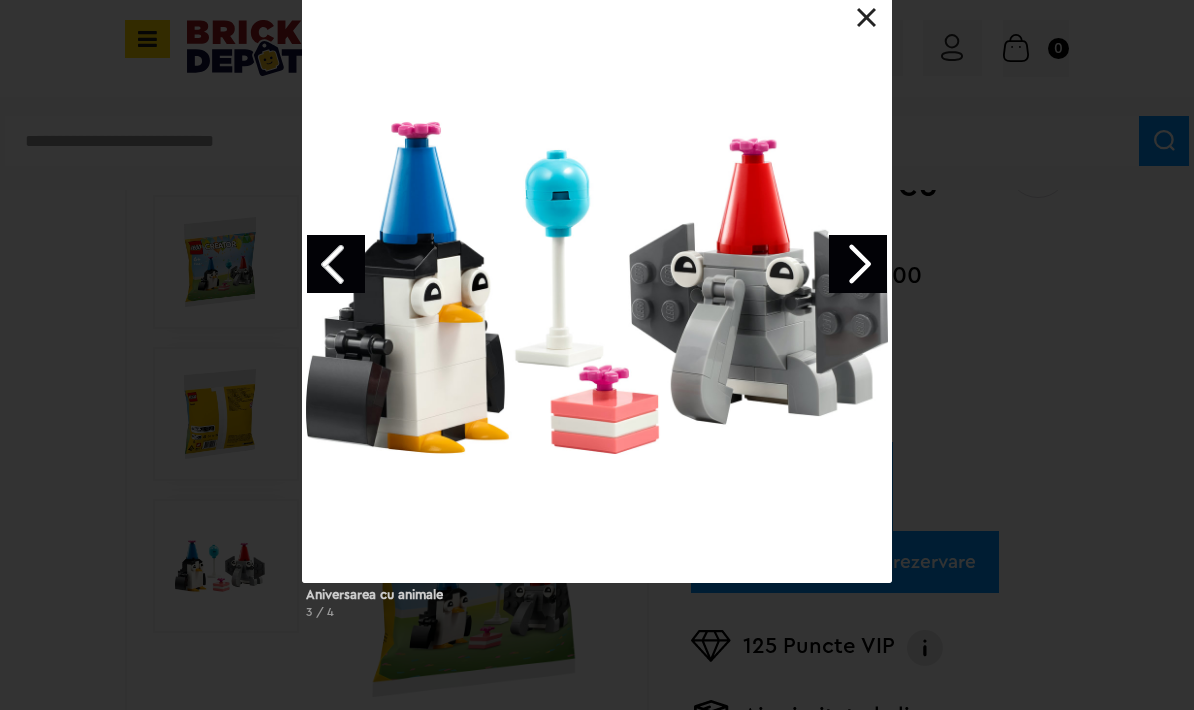 click at bounding box center [867, 18] 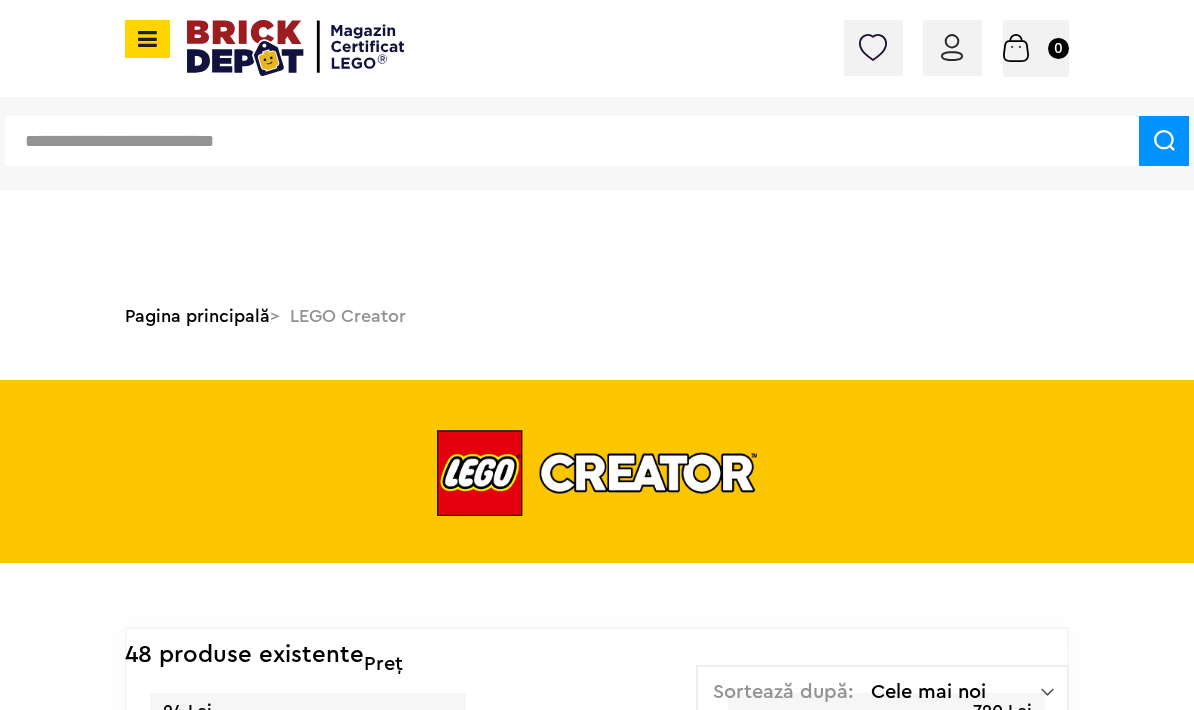 scroll, scrollTop: 1396, scrollLeft: 0, axis: vertical 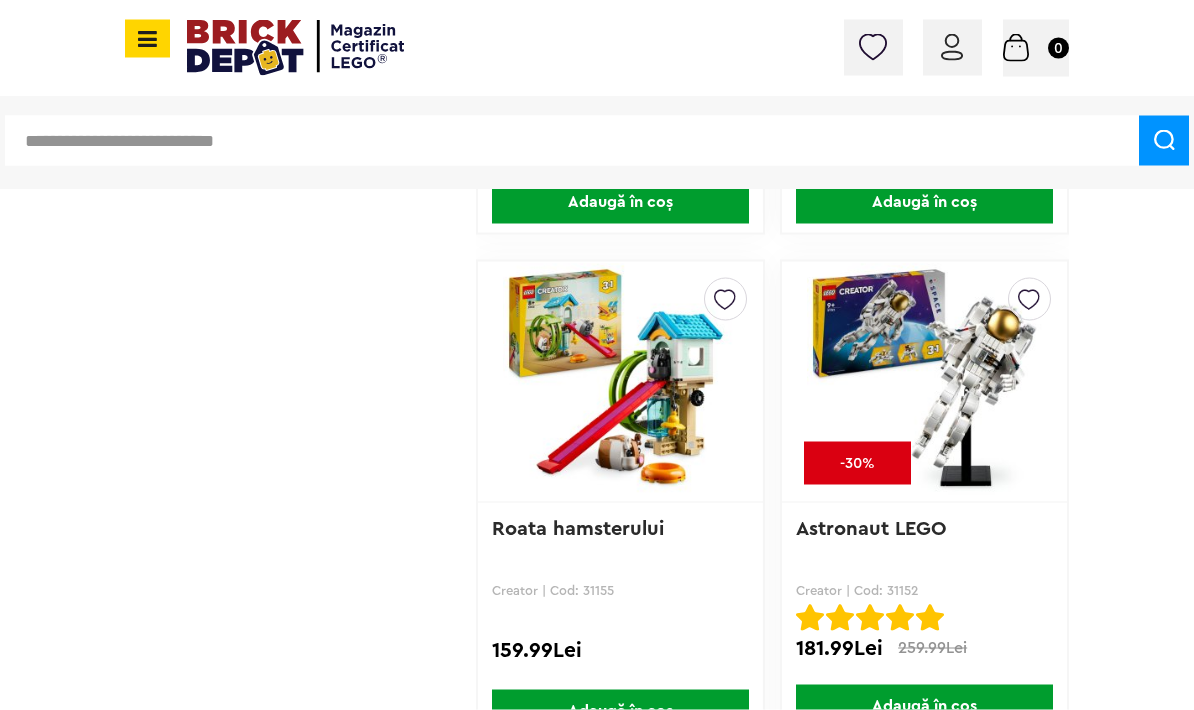 click at bounding box center [924, 382] 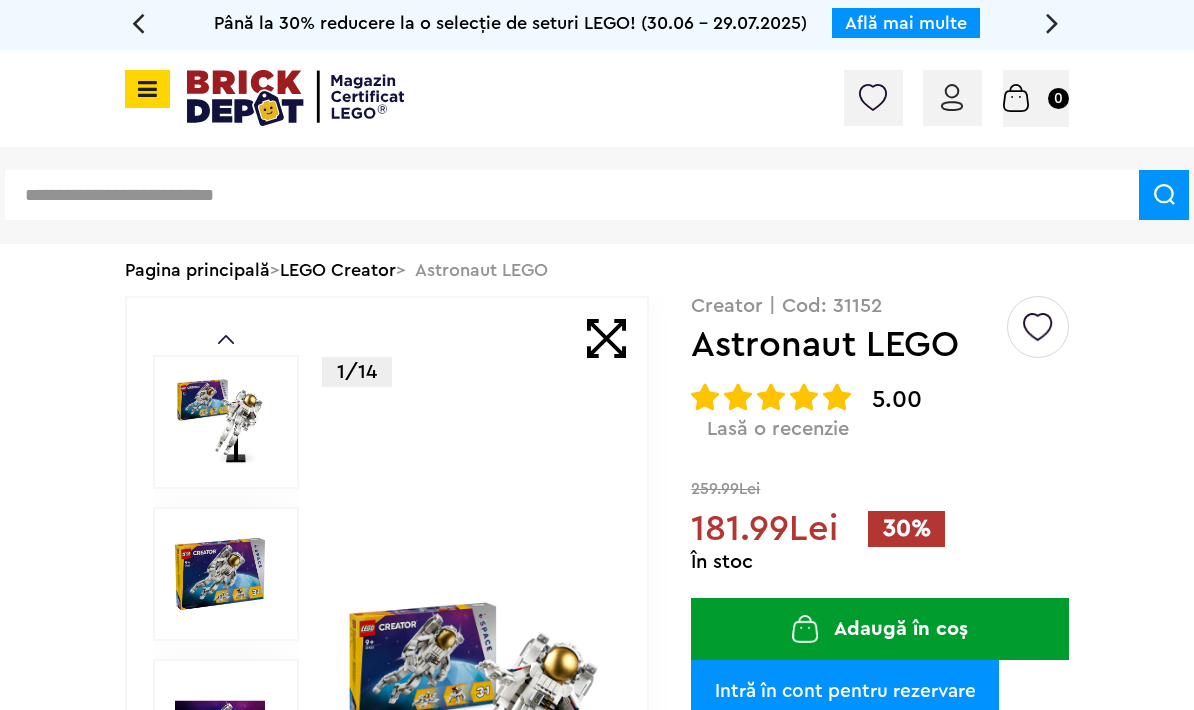 scroll, scrollTop: 0, scrollLeft: 0, axis: both 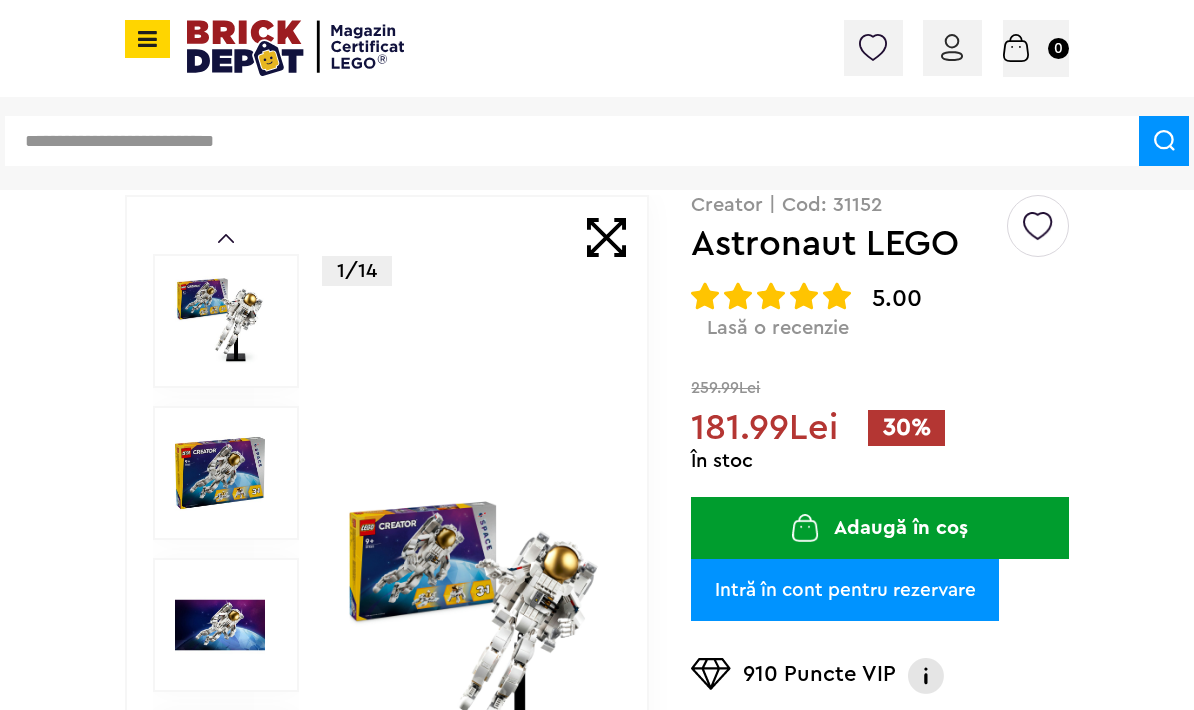 click at bounding box center (220, 473) 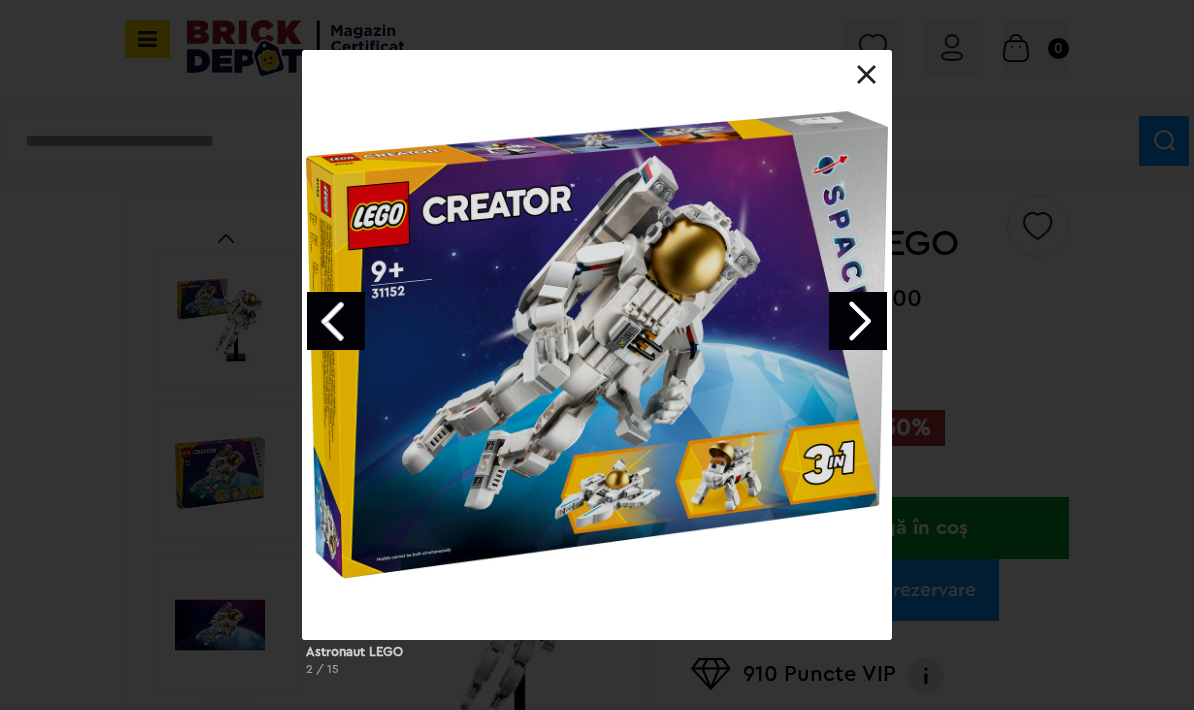 click on "Astronaut LEGO 2 / 15" at bounding box center (597, 371) 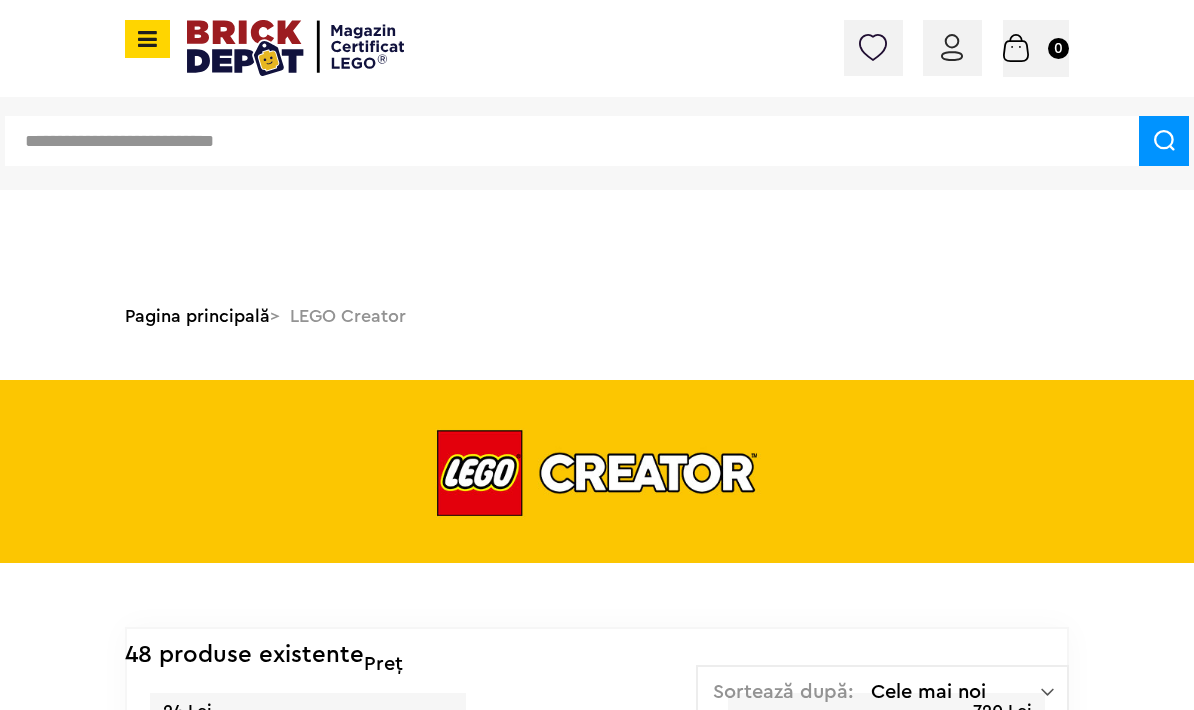 scroll, scrollTop: 6091, scrollLeft: 0, axis: vertical 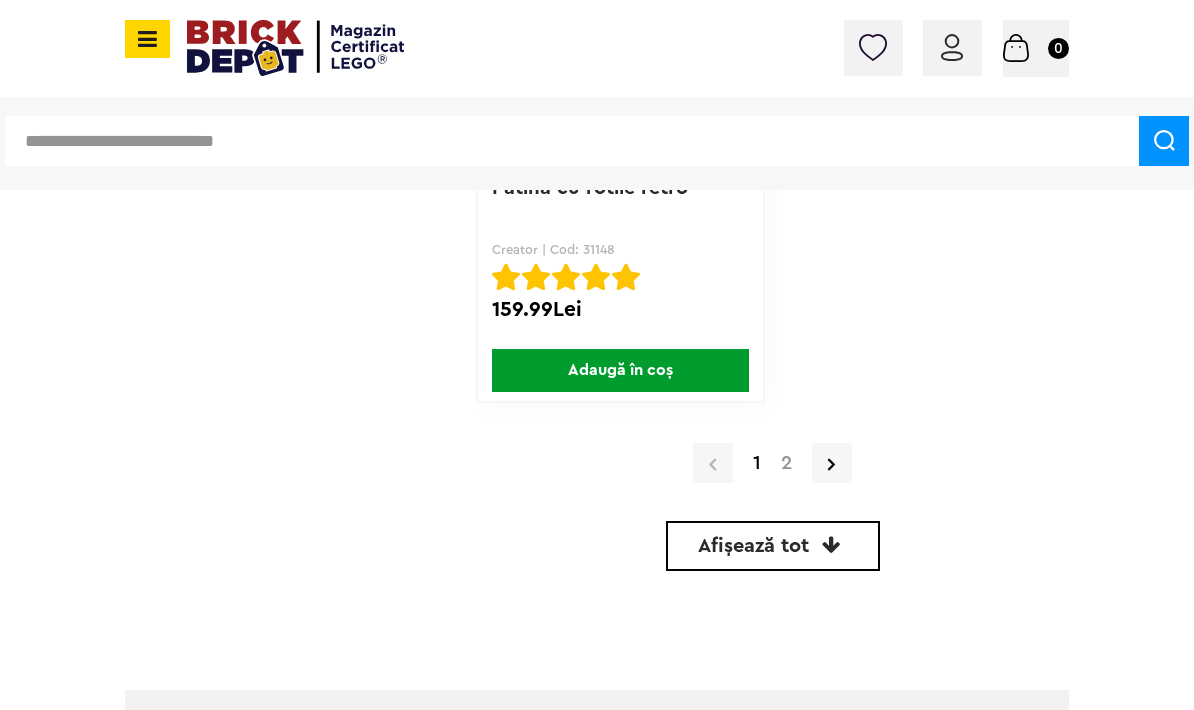 click at bounding box center [832, 463] 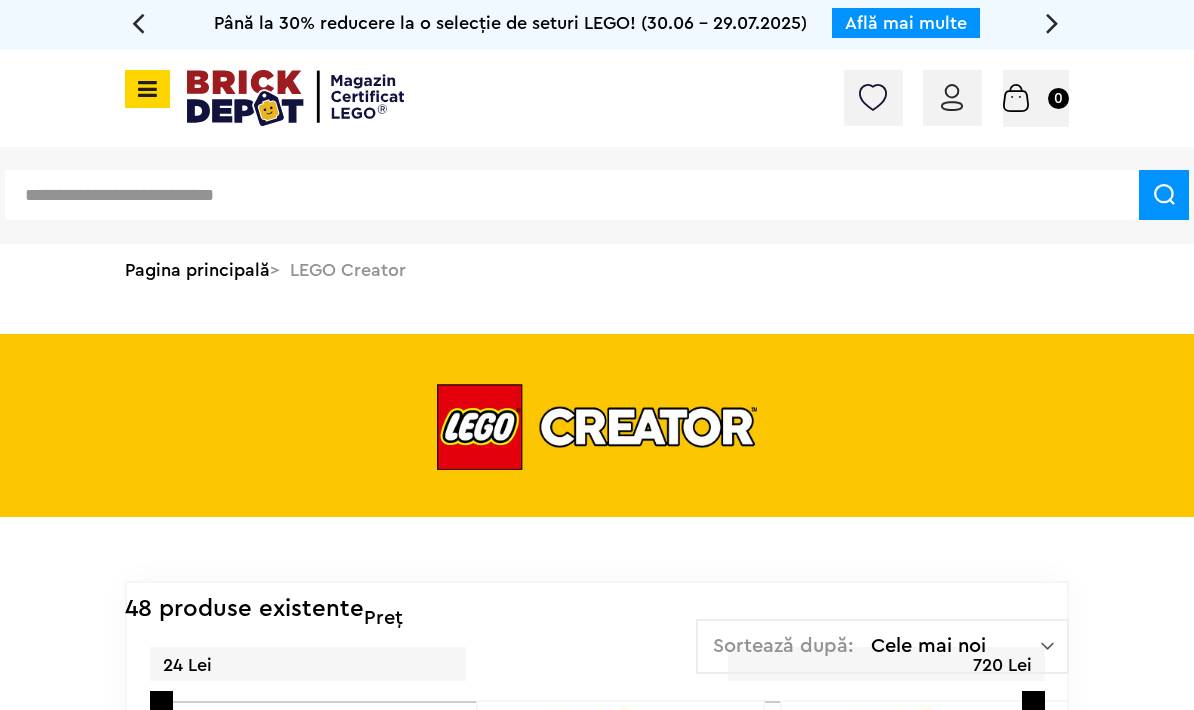 scroll, scrollTop: 0, scrollLeft: 0, axis: both 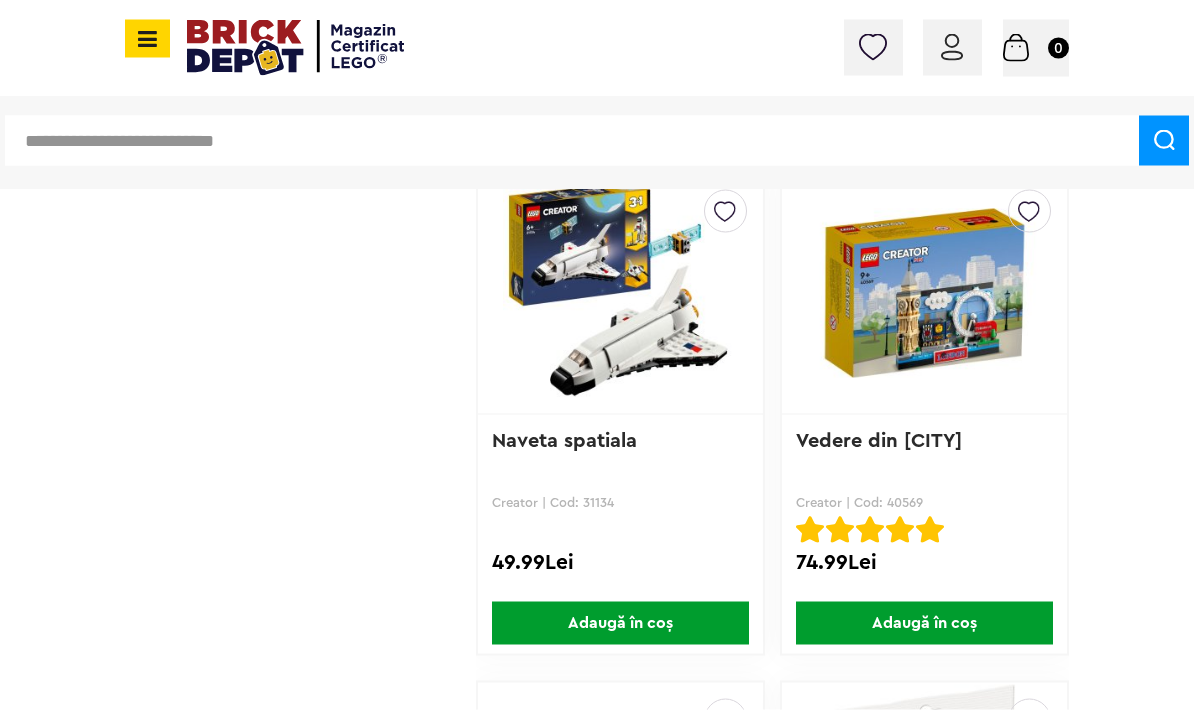 click at bounding box center (620, 294) 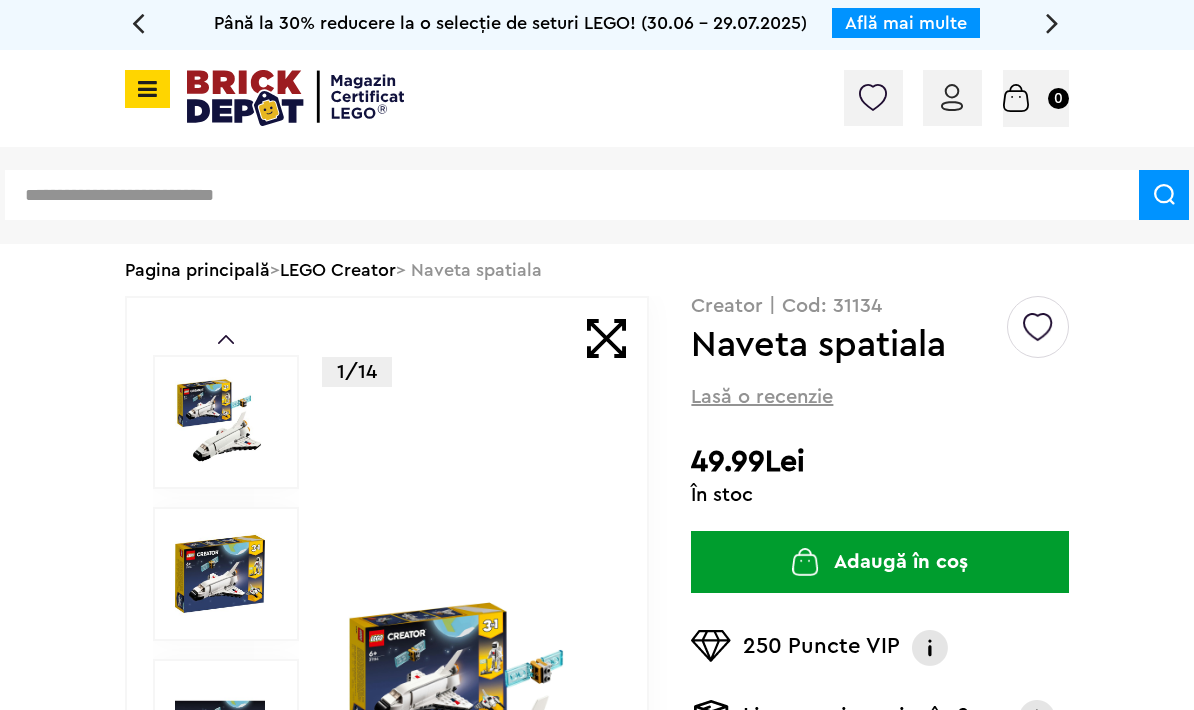 scroll, scrollTop: 0, scrollLeft: 0, axis: both 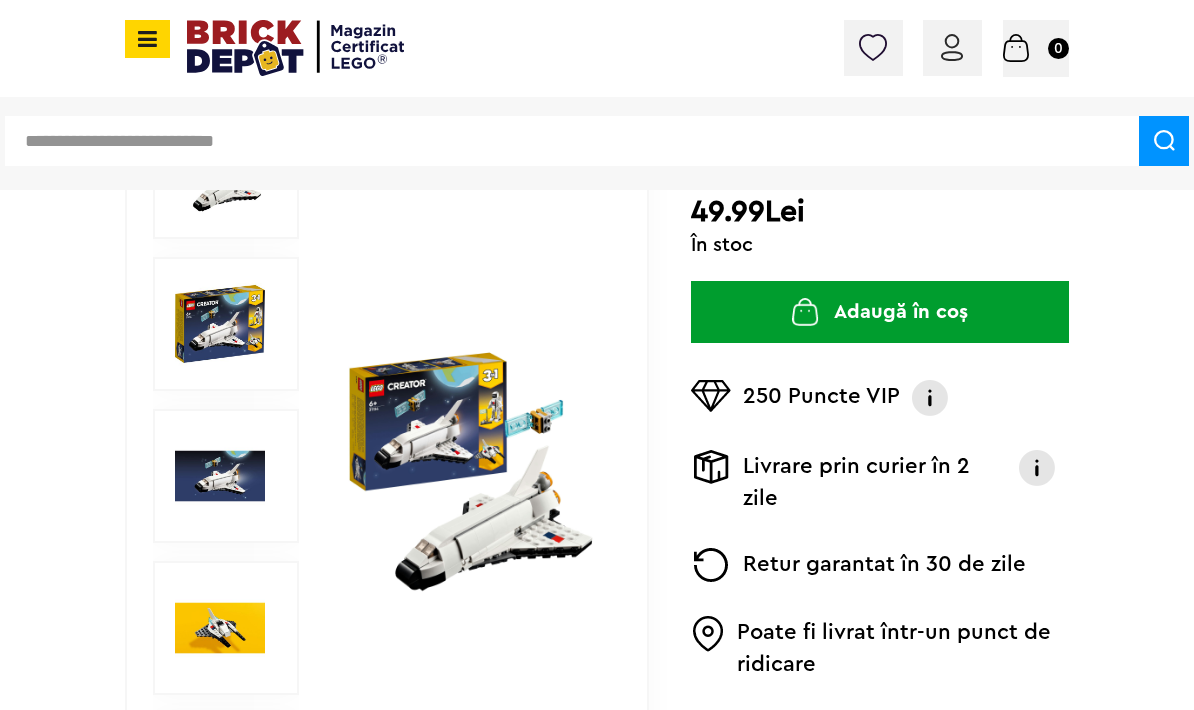 click at bounding box center (220, 476) 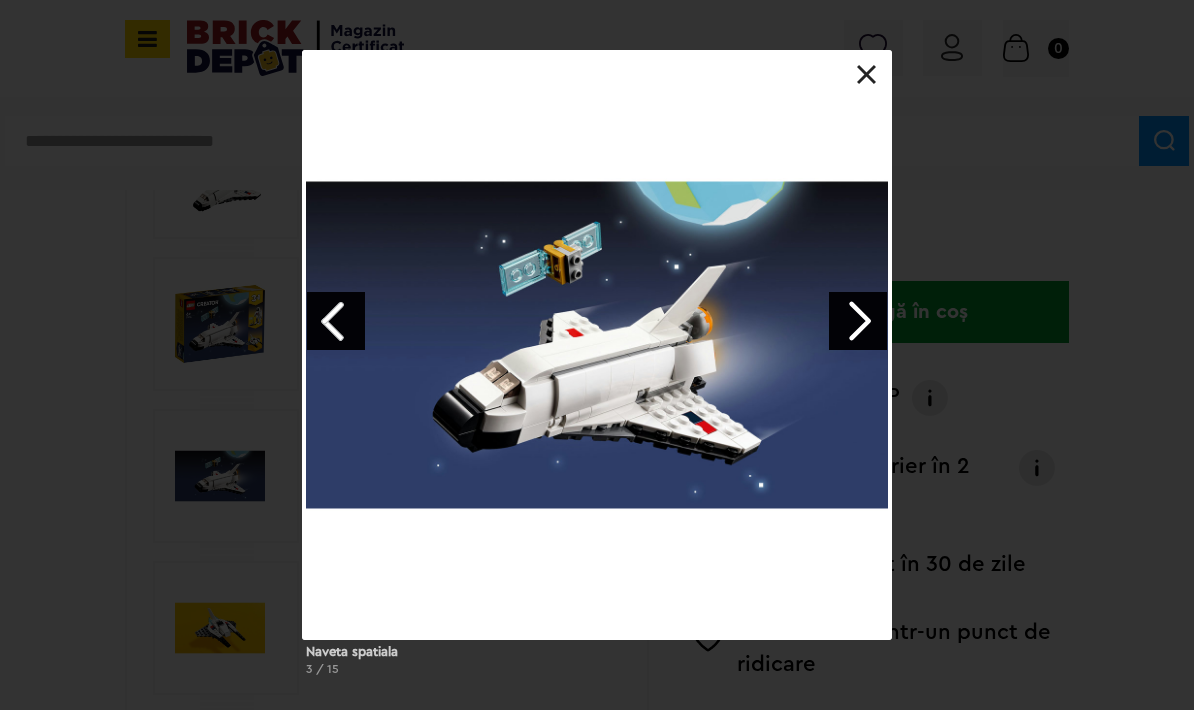 click on "Naveta spatiala 3 / 15" at bounding box center [597, 371] 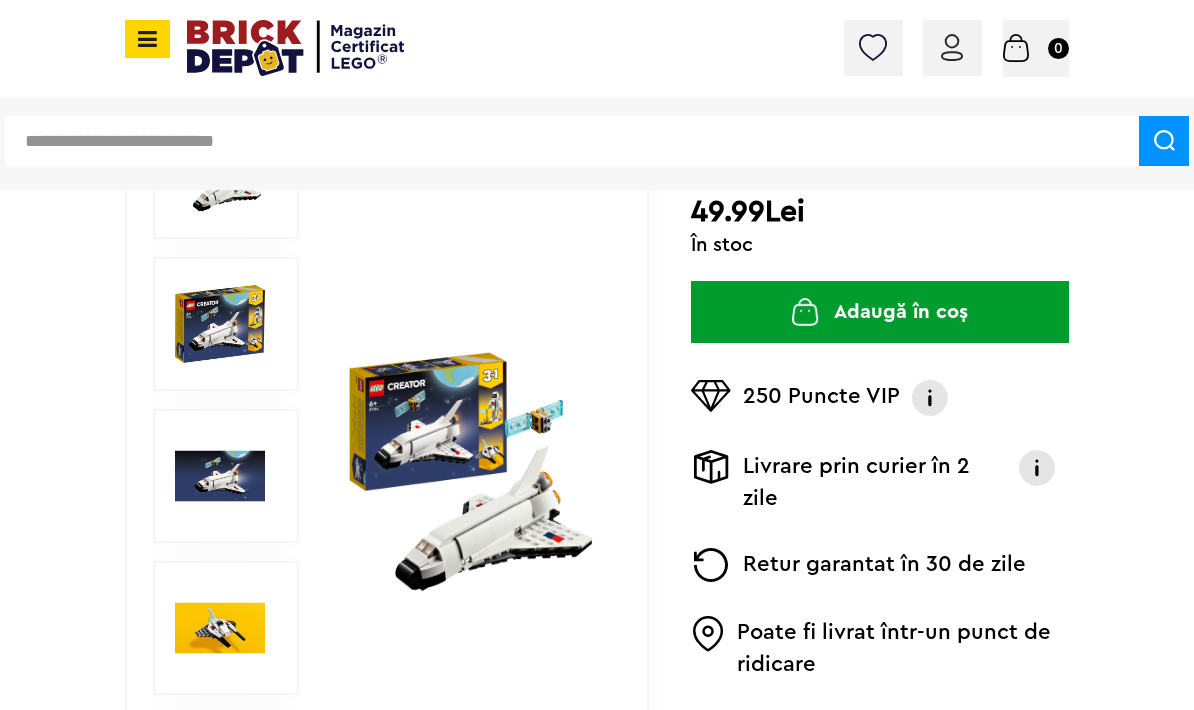 click at bounding box center [220, 324] 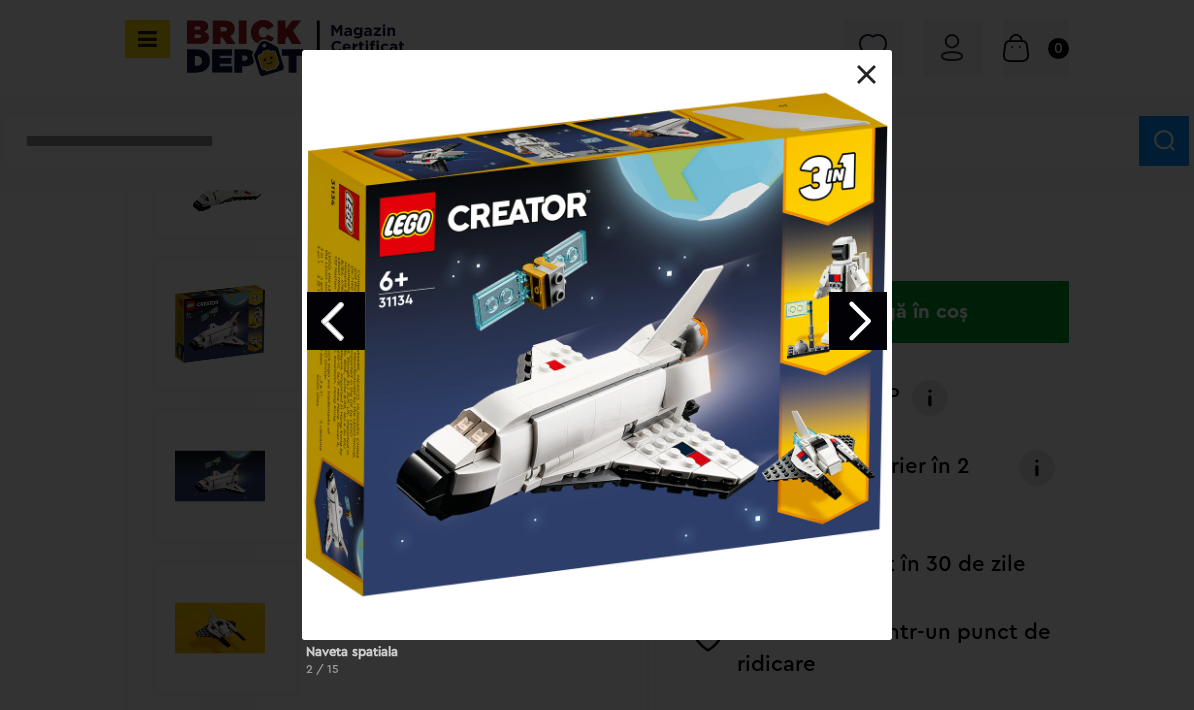 click at bounding box center [858, 321] 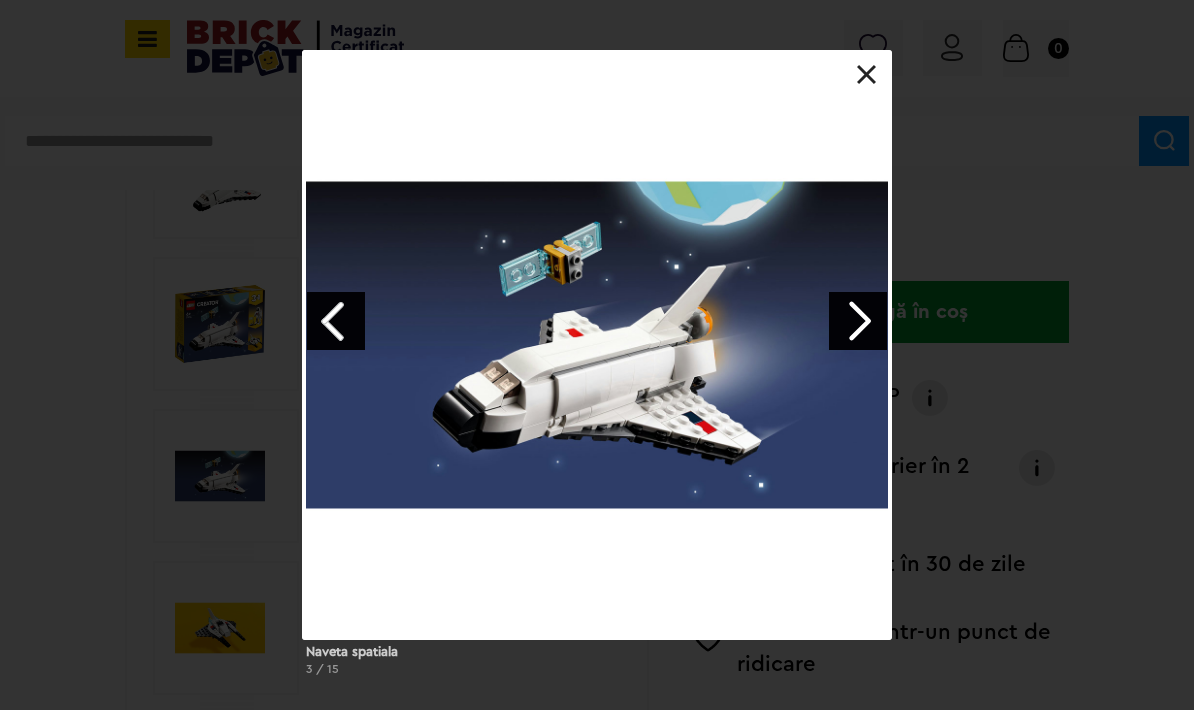 click at bounding box center [858, 321] 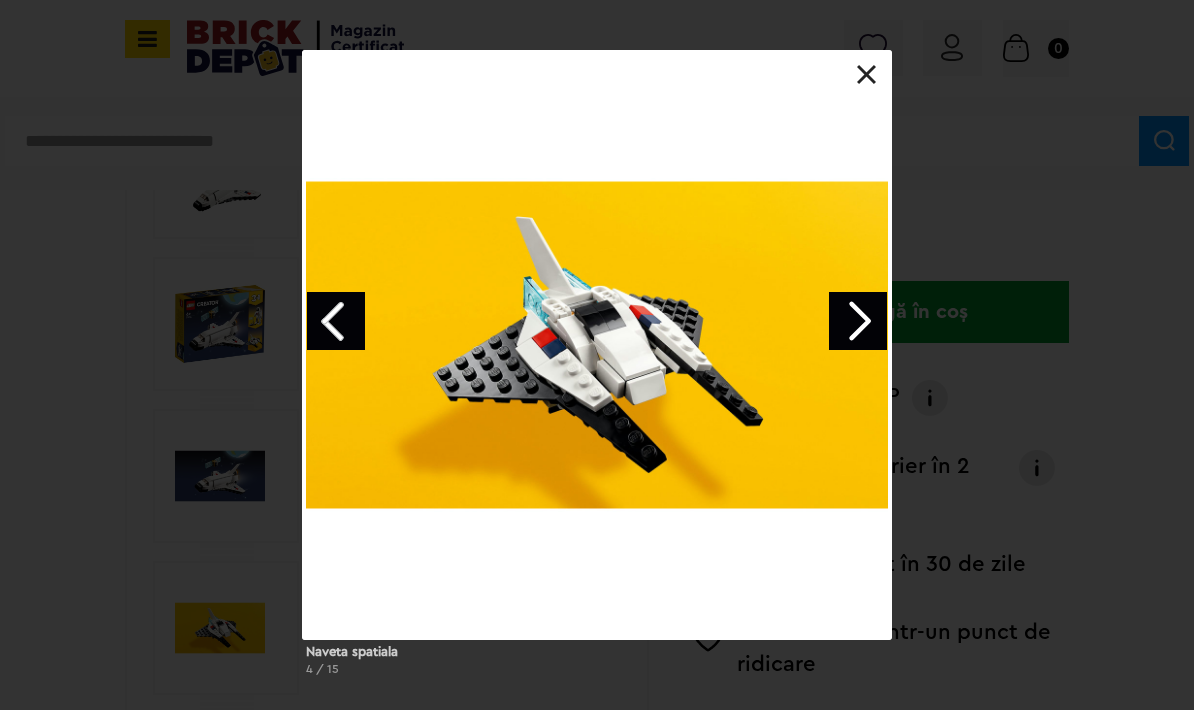 click on "Naveta spatiala 4 / 15" at bounding box center (597, 371) 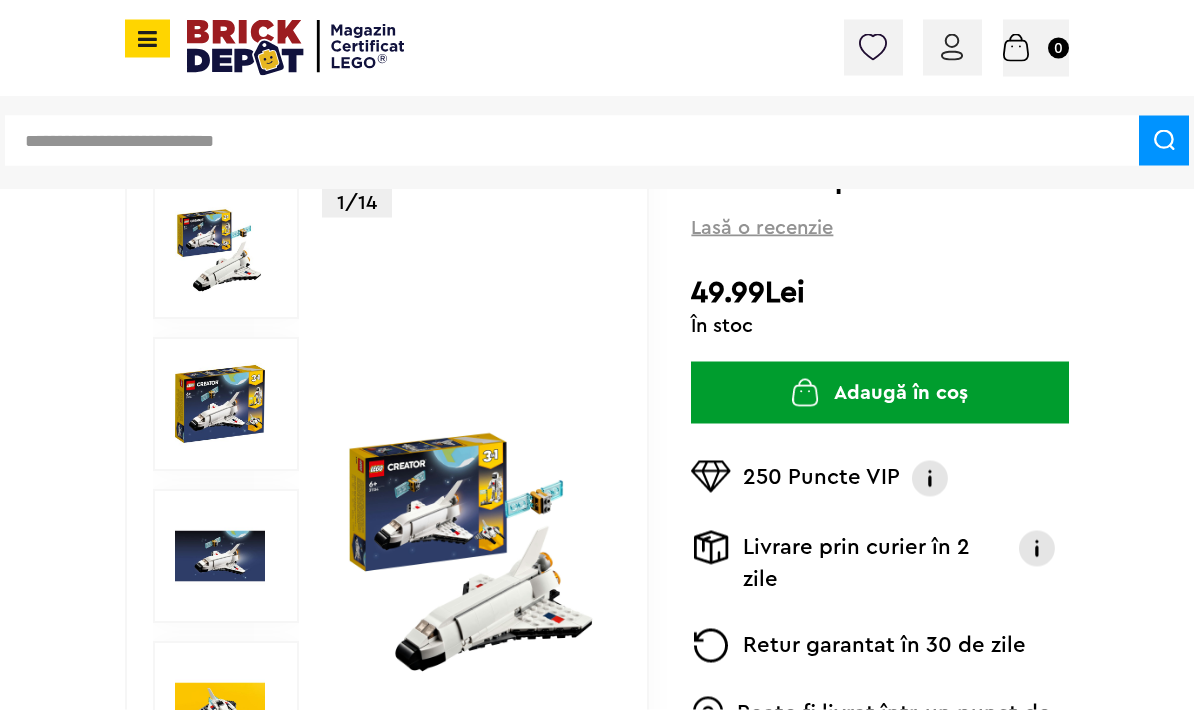 scroll, scrollTop: 217, scrollLeft: 0, axis: vertical 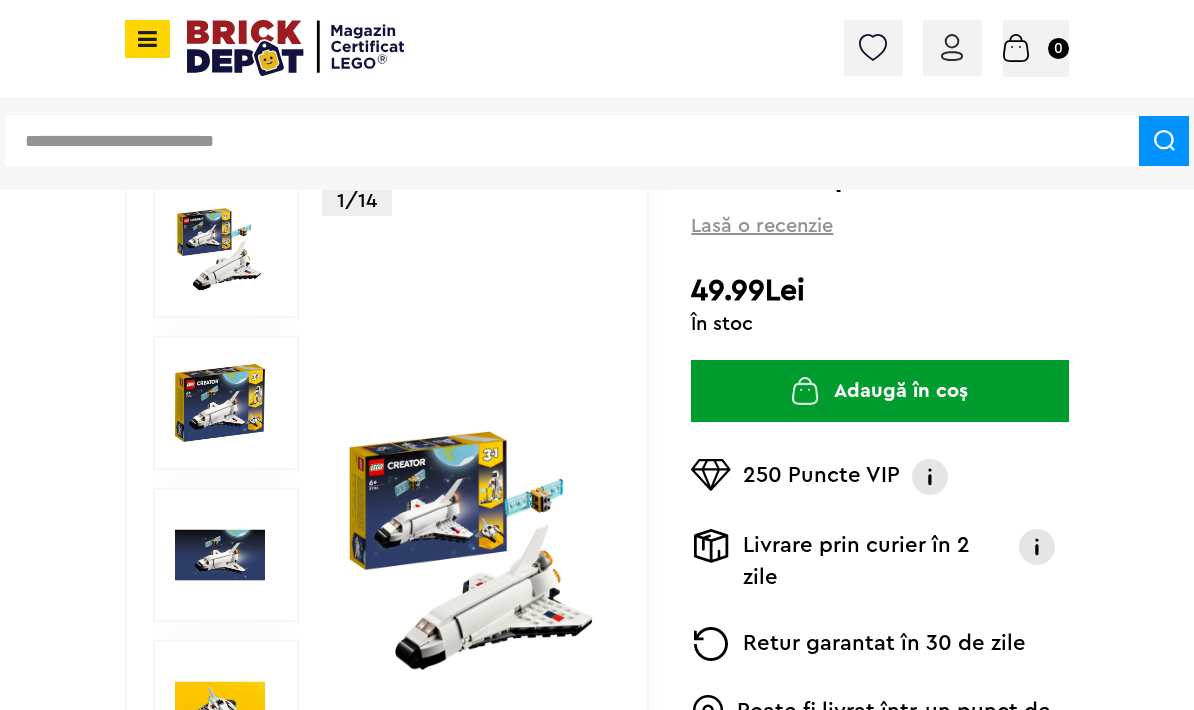 click at bounding box center (473, 555) 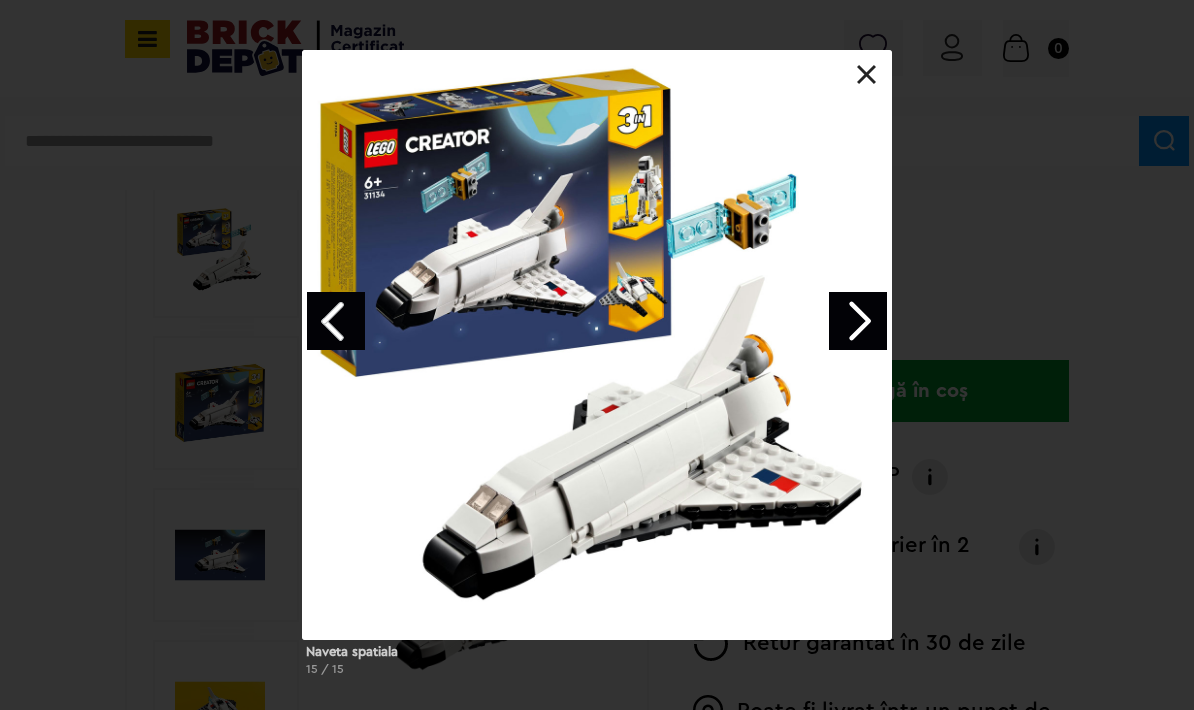 click on "Naveta spatiala 15 / 15" at bounding box center (597, 371) 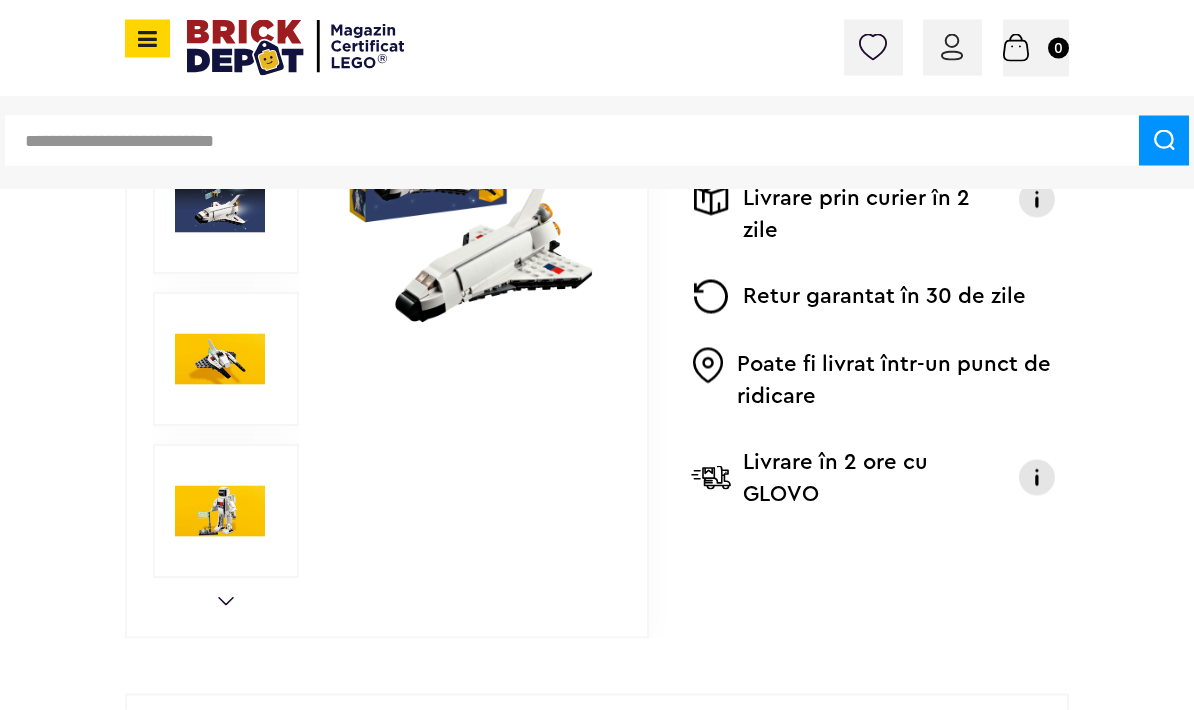 scroll, scrollTop: 566, scrollLeft: 0, axis: vertical 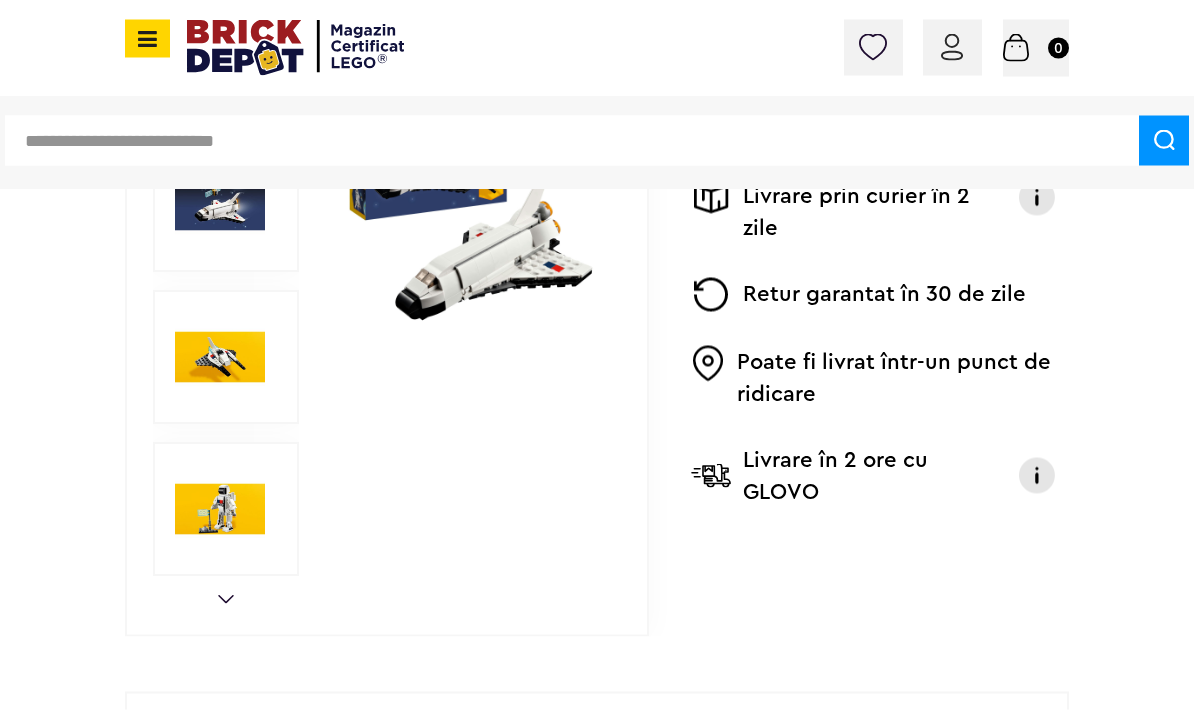 click at bounding box center [1037, 476] 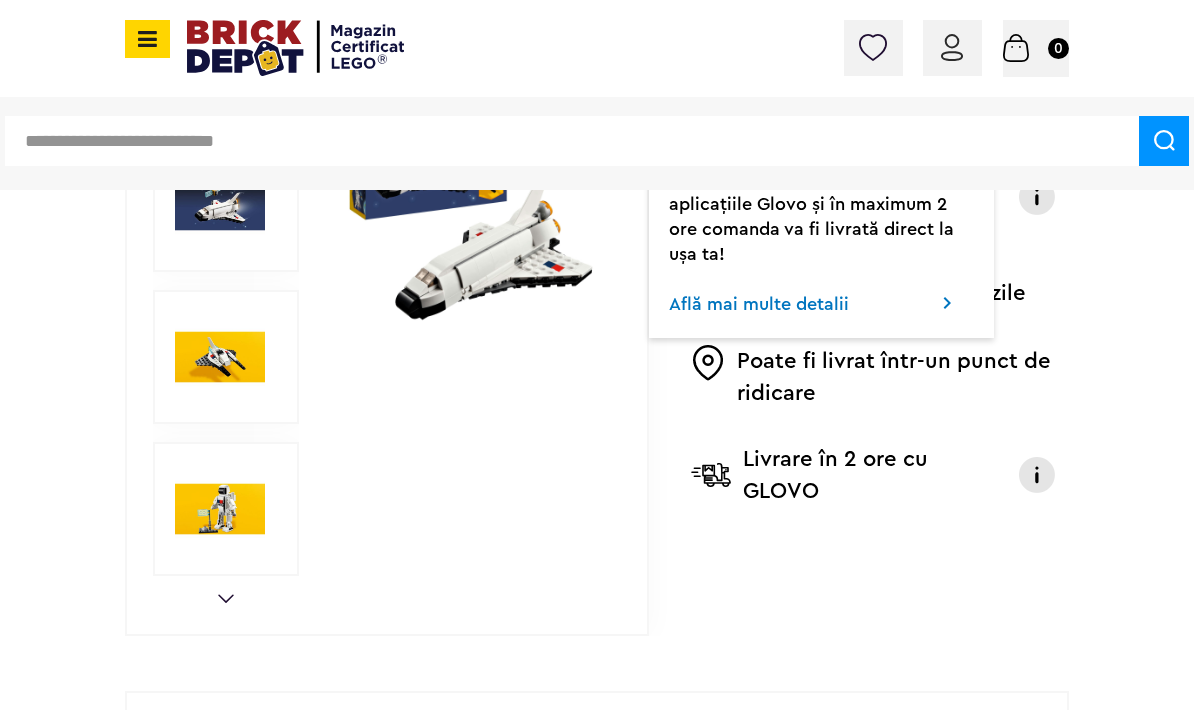 scroll, scrollTop: 582, scrollLeft: 0, axis: vertical 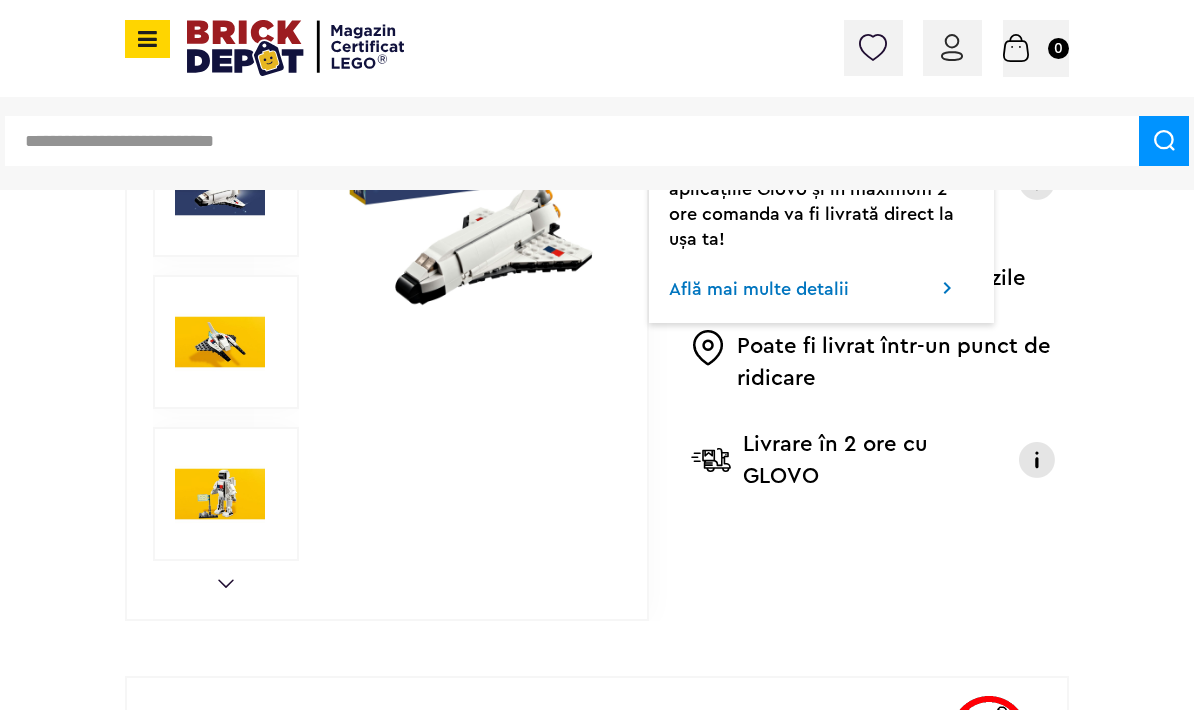 click on "Până la 30% reducere la o selecție de seturi LEGO! (30.06 - 29.07.2025) Află mai multe Cadou VIP Ninjago Battle arena la achiziții de seturi LEGO Ninjago de minim 250 lei! Află mai multe Până la 50% reducere la o selecție de piese și minifigurine LEGO! Află mai multe Cadou VIP 30683 Mașina McLaren F1 la achiziții de seturi LEGO F1 de minim 150 lei! Află mai multe Până la 30% reducere la o selecție de seturi LEGO! (30.06 - 29.07.2025) Află mai multe Cadou VIP Ninjago Battle arena la achiziții de seturi LEGO Ninjago de minim 250 lei! Află mai multe
Conectare
Coș   0
CATEGORII
Jucării LEGO
Card Cadou LEGO Animal Crossing Architecture" at bounding box center (597, 1443) 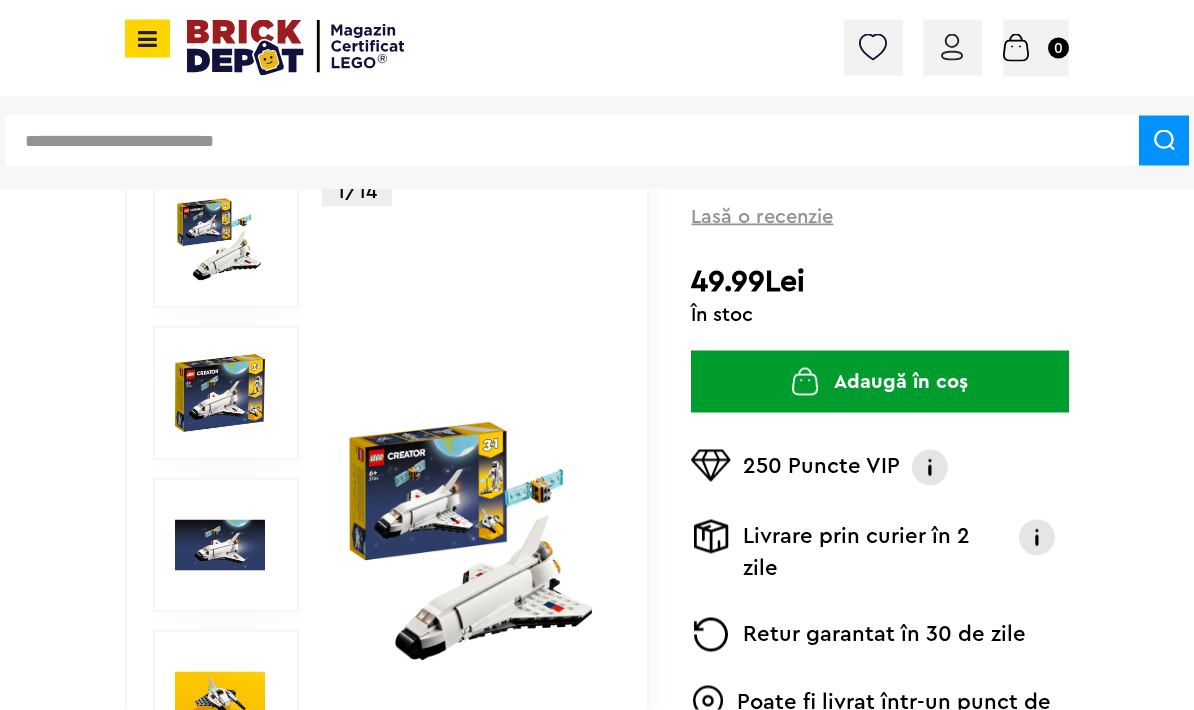 scroll, scrollTop: 226, scrollLeft: 0, axis: vertical 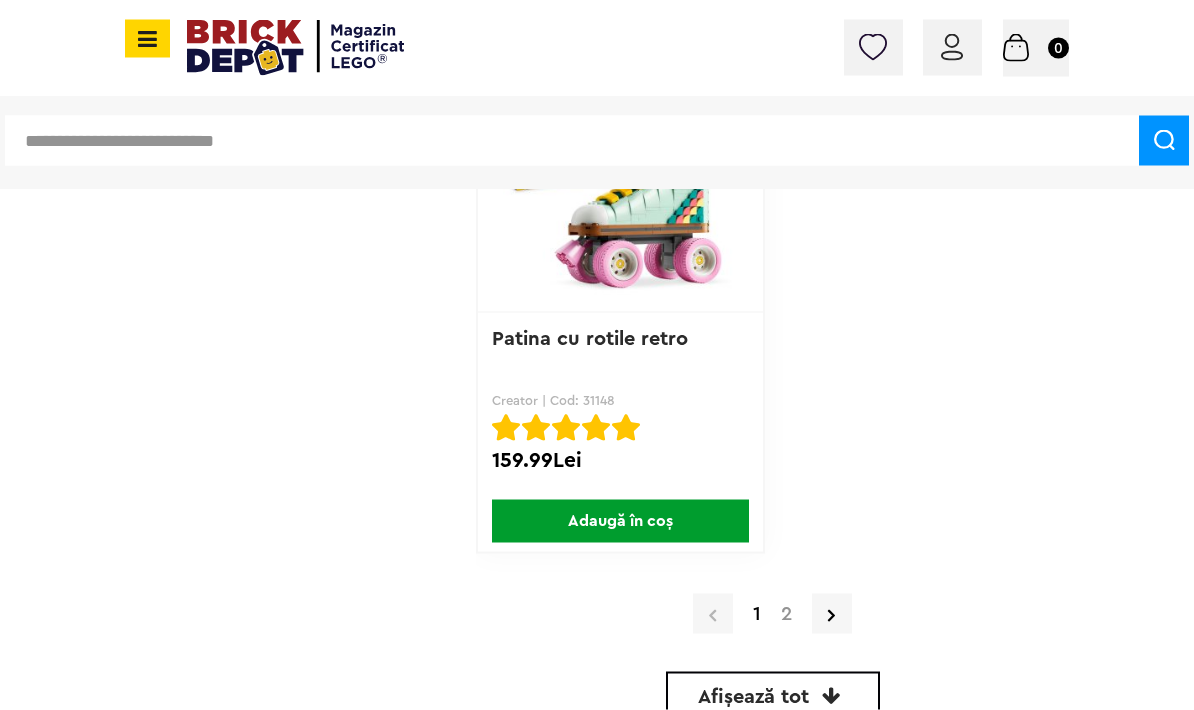 click on "2" at bounding box center (786, 614) 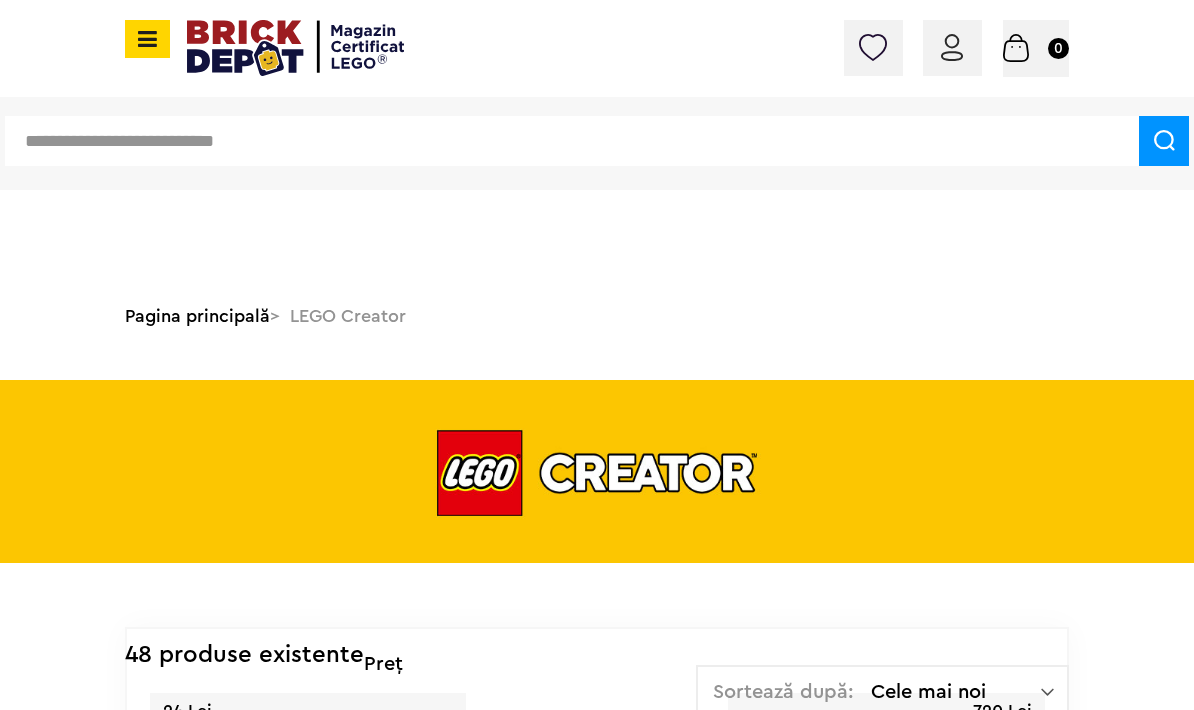 scroll, scrollTop: 568, scrollLeft: 0, axis: vertical 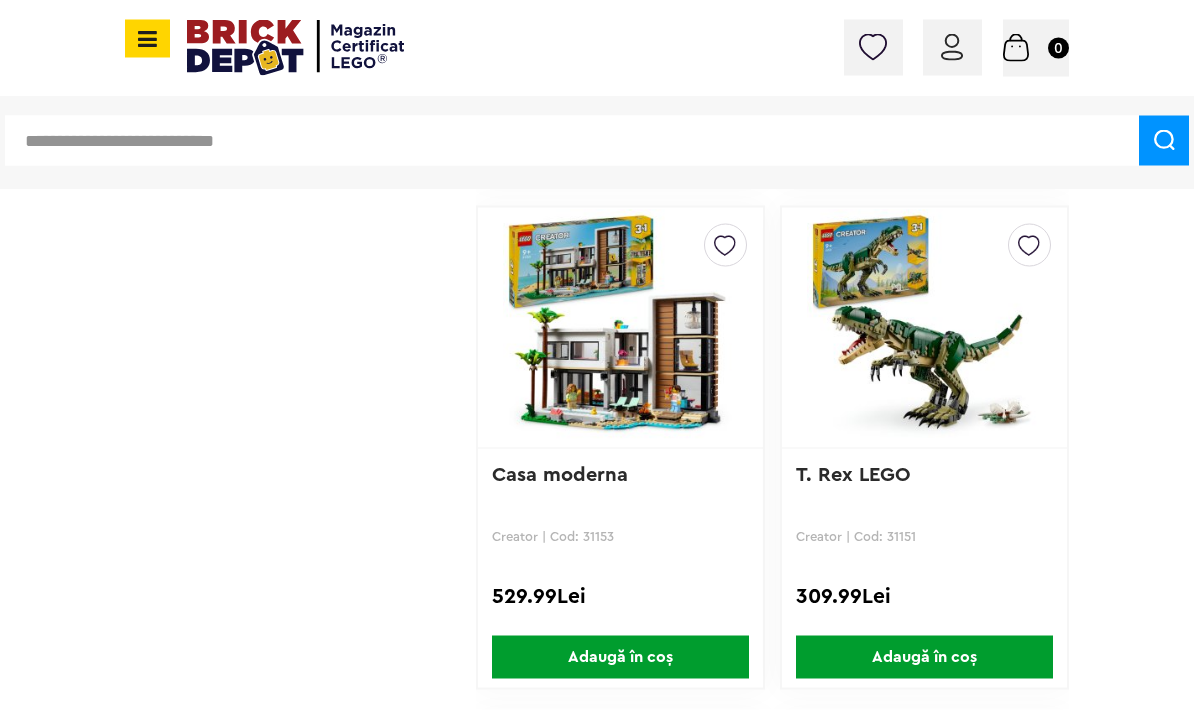 click on "Creează o listă nouă" at bounding box center [620, 837] 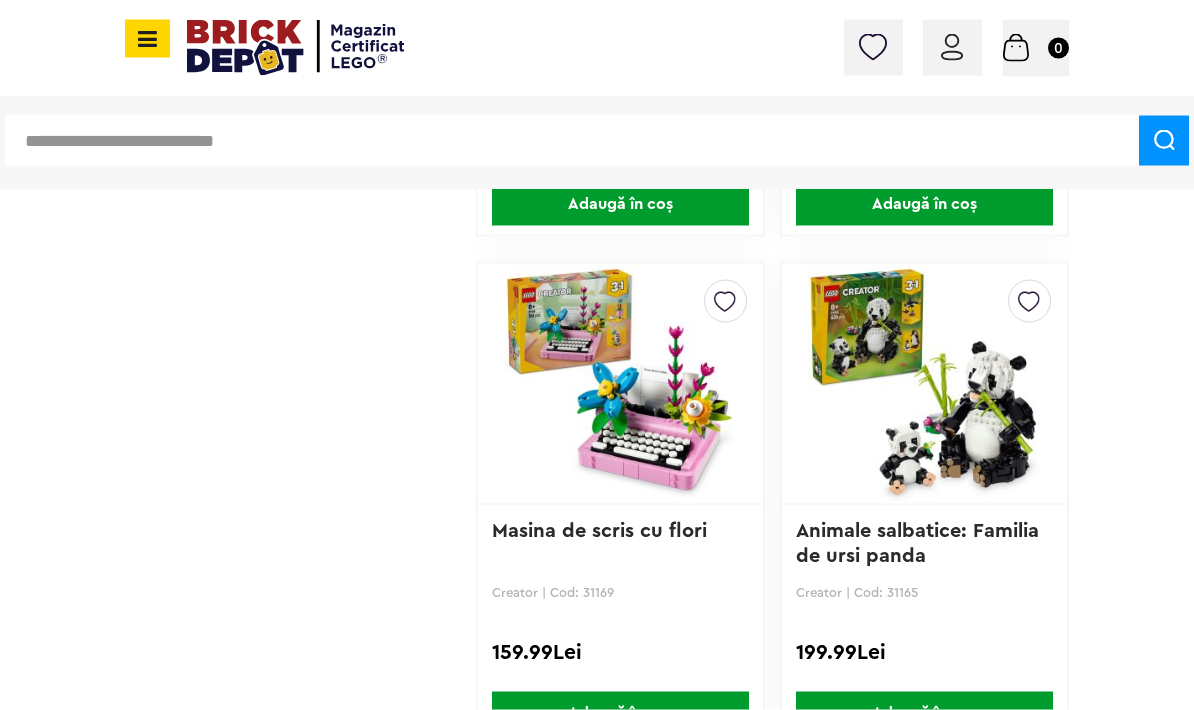 scroll, scrollTop: 1502, scrollLeft: 0, axis: vertical 